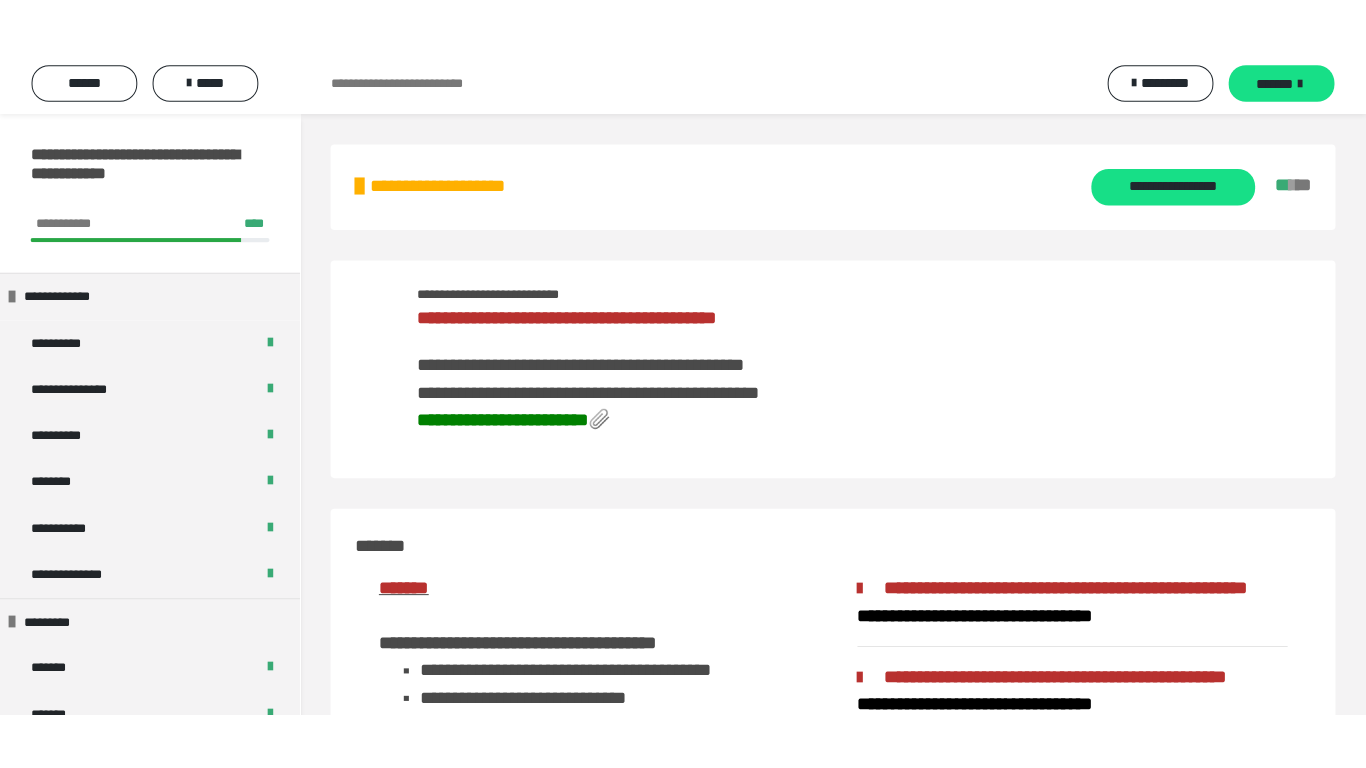 scroll, scrollTop: 800, scrollLeft: 0, axis: vertical 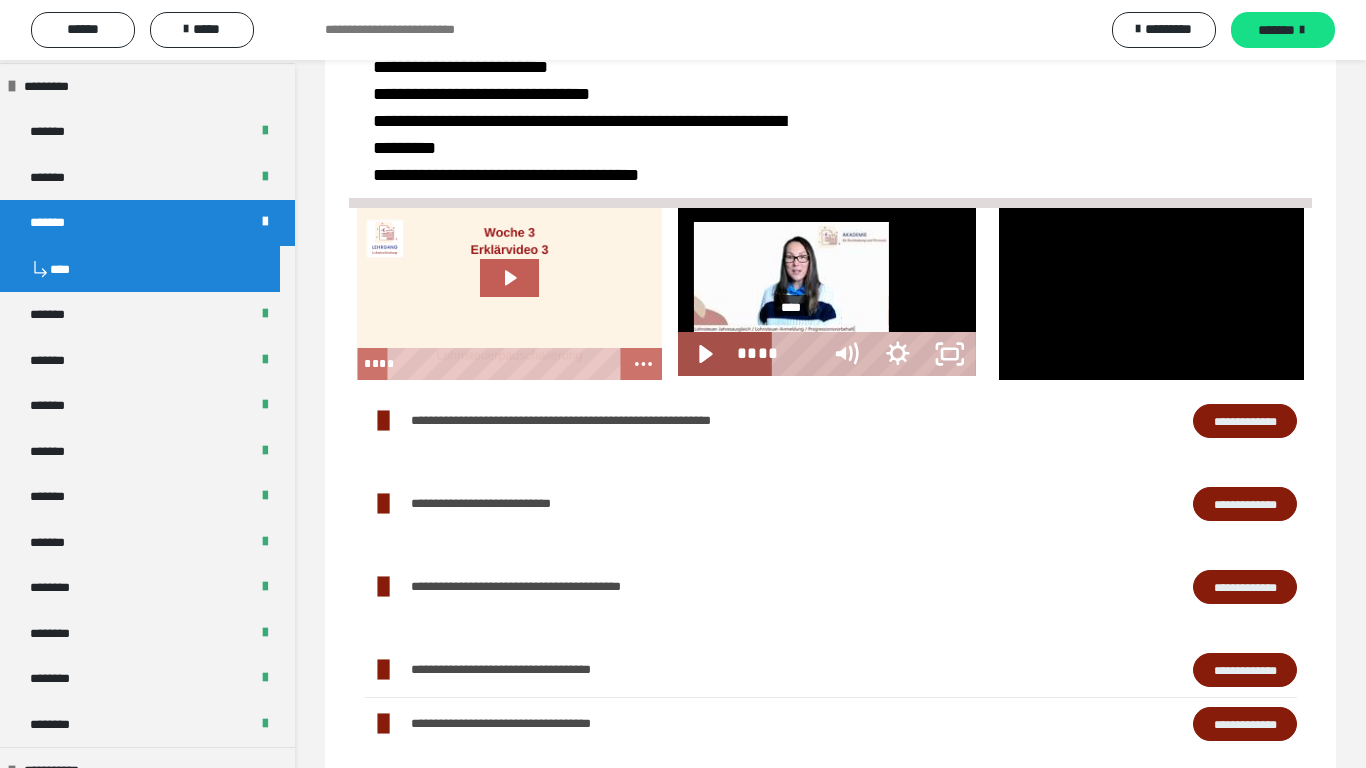click on "****" at bounding box center [799, 354] 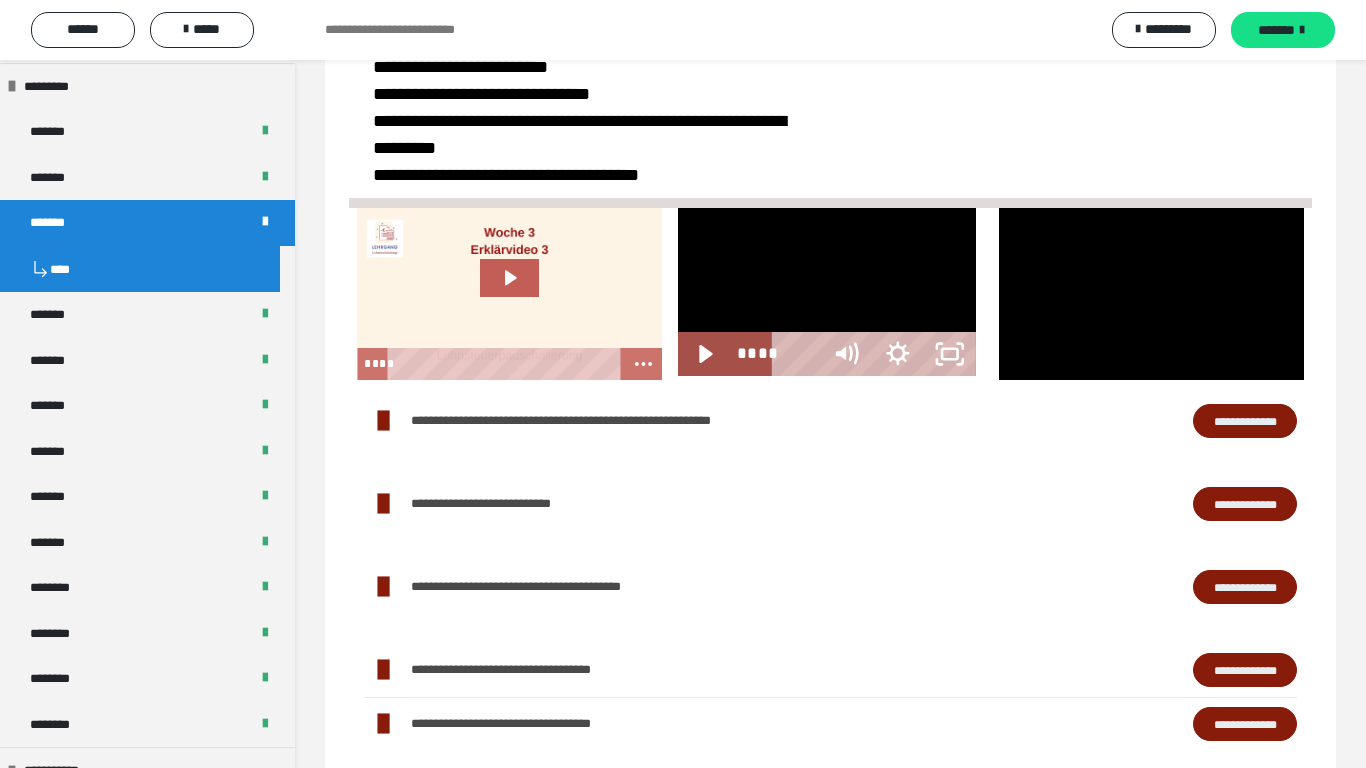 drag, startPoint x: 113, startPoint y: 744, endPoint x: 70, endPoint y: 753, distance: 43.931767 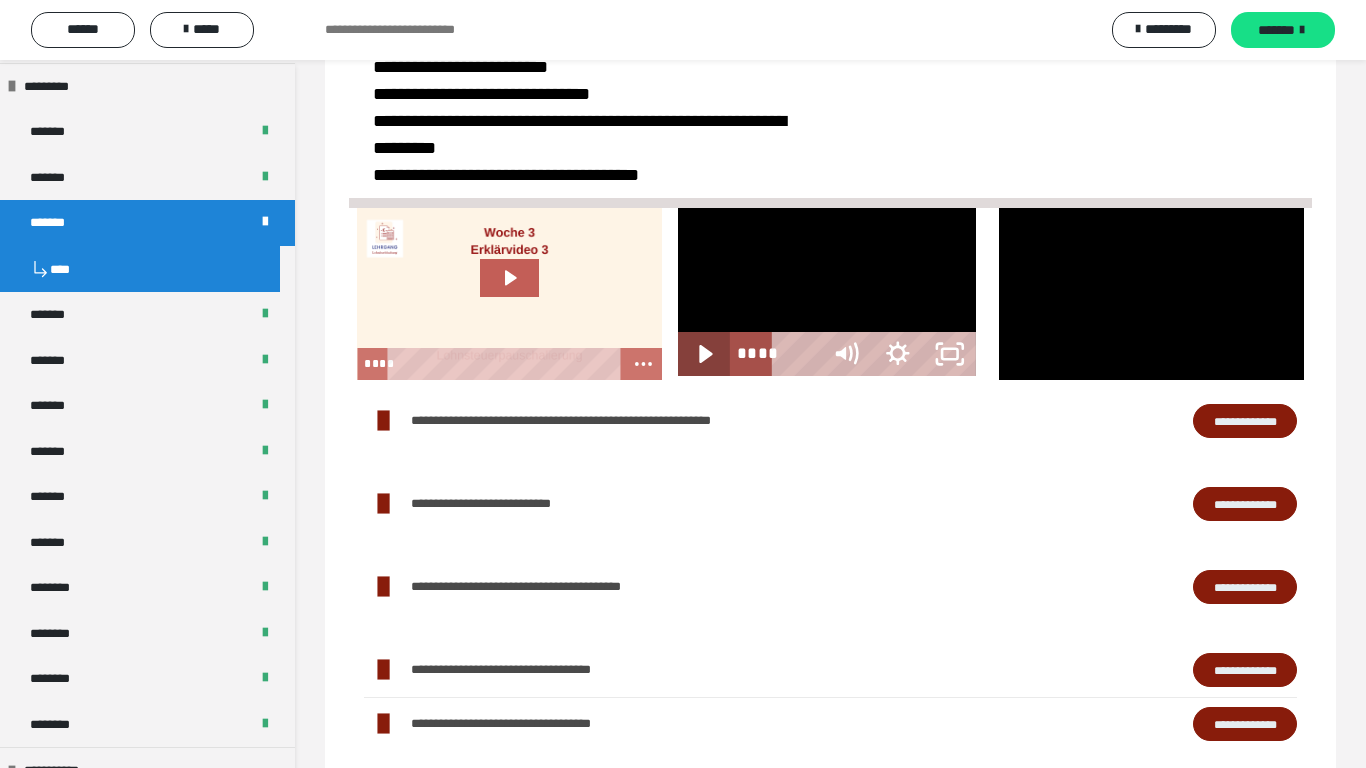 click 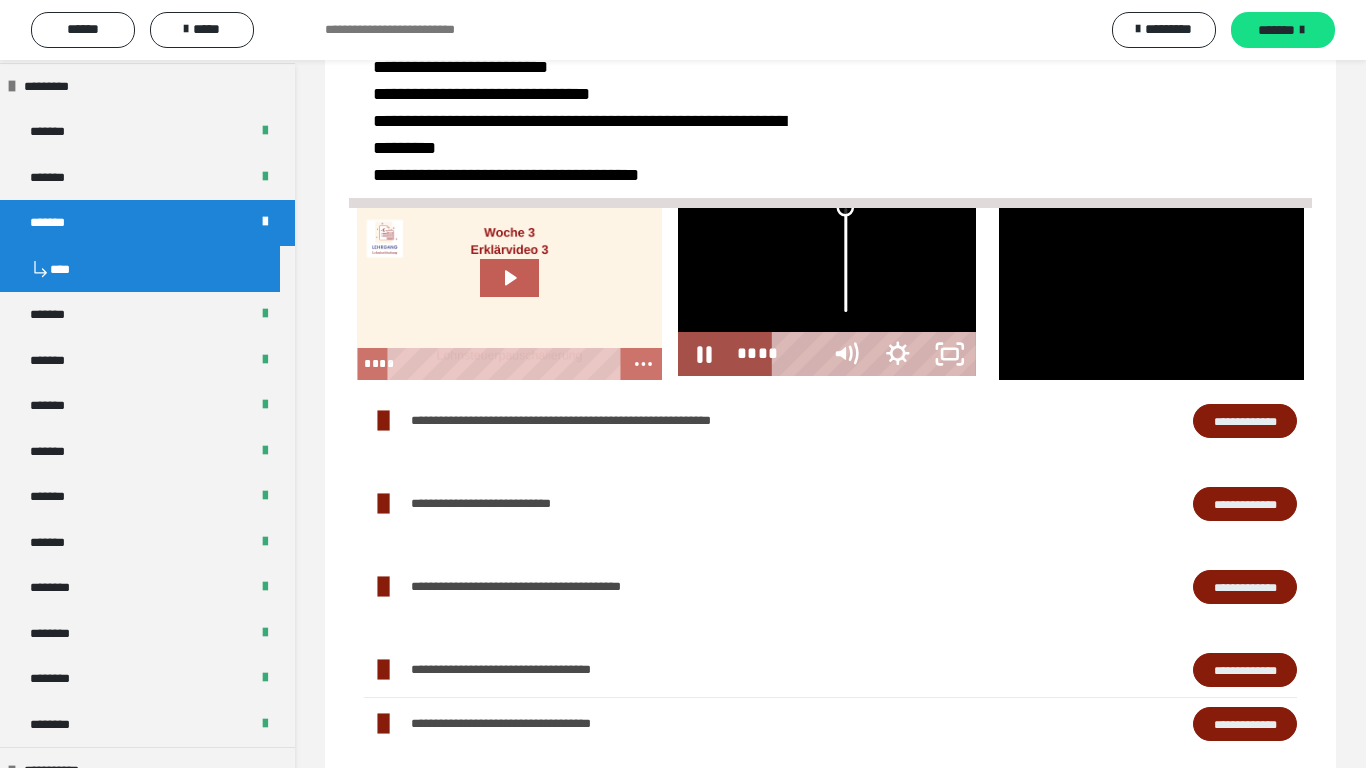 drag, startPoint x: 1234, startPoint y: 606, endPoint x: 1234, endPoint y: 582, distance: 24 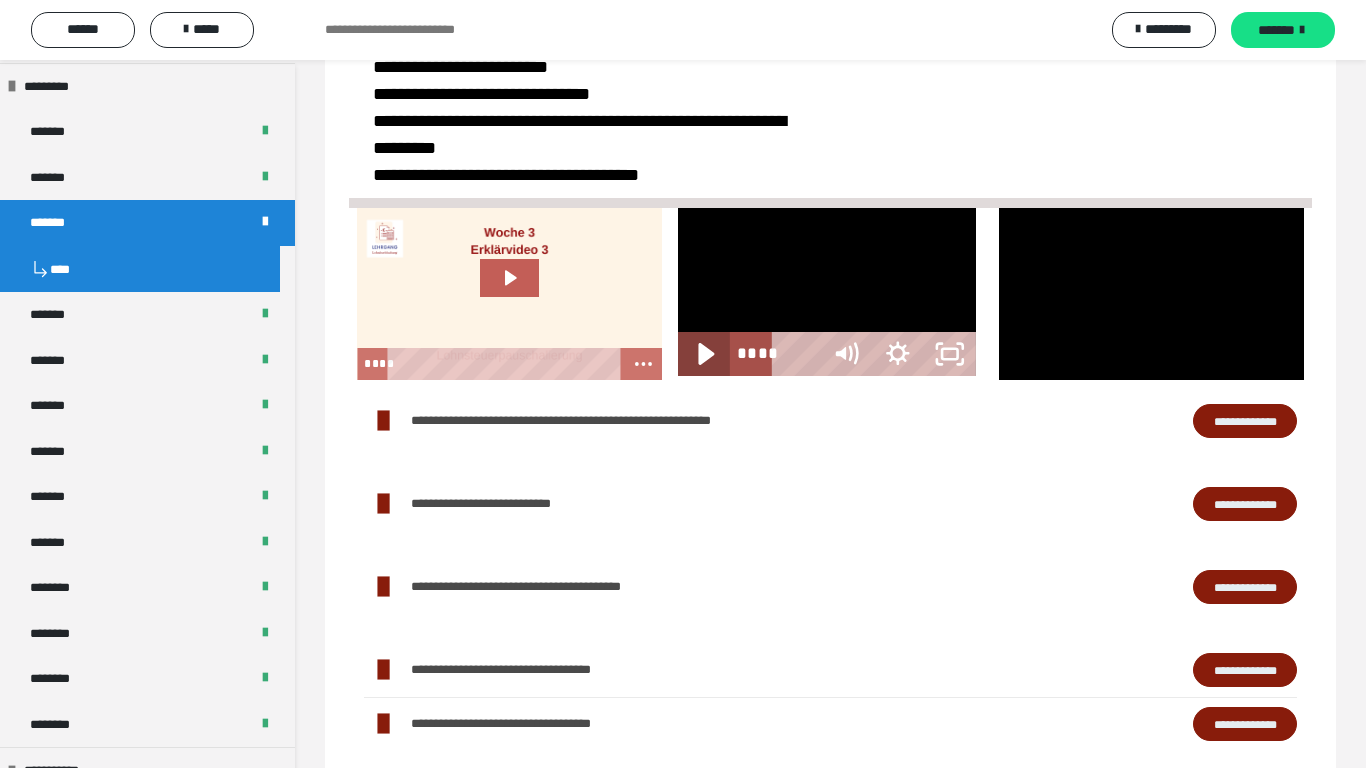 click 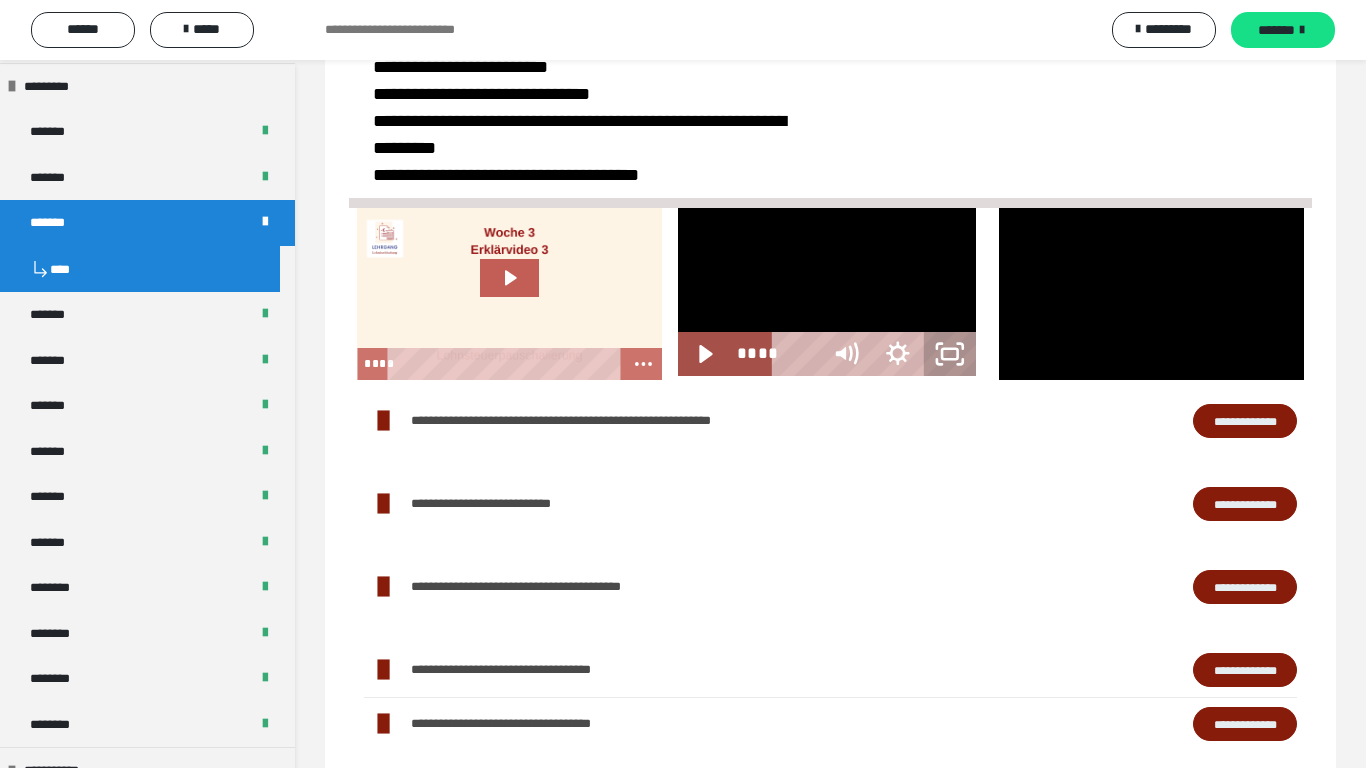click 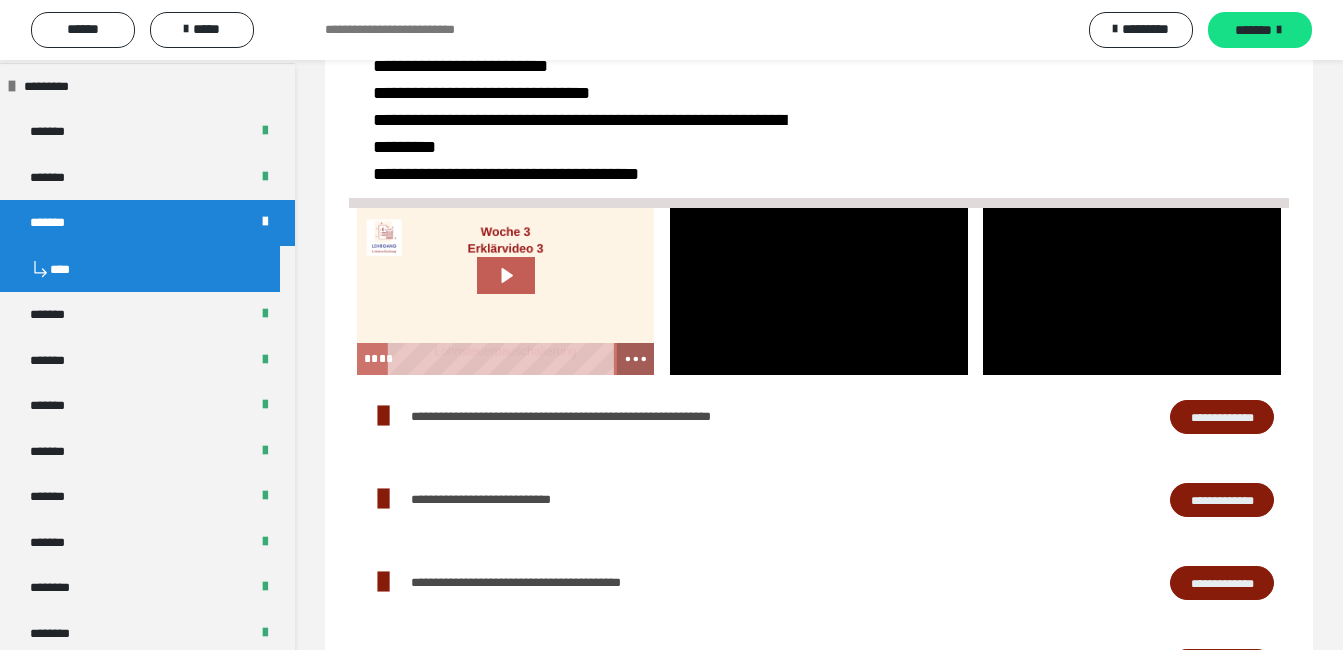 click 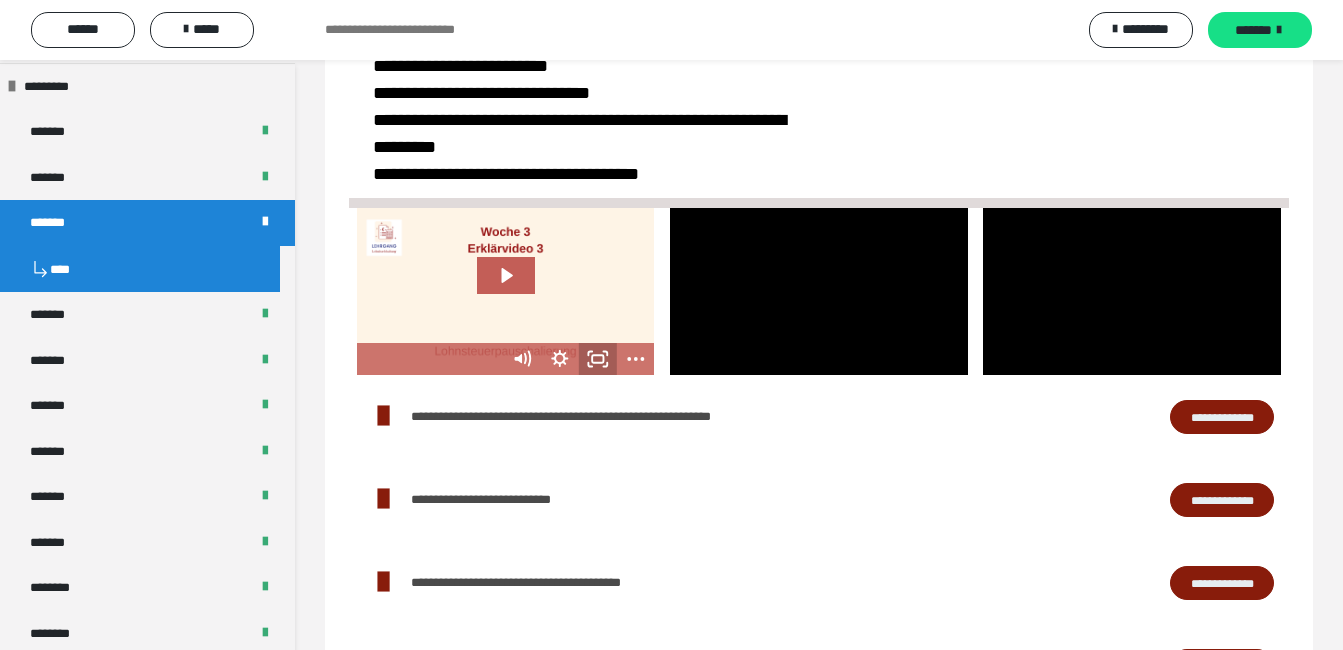 click 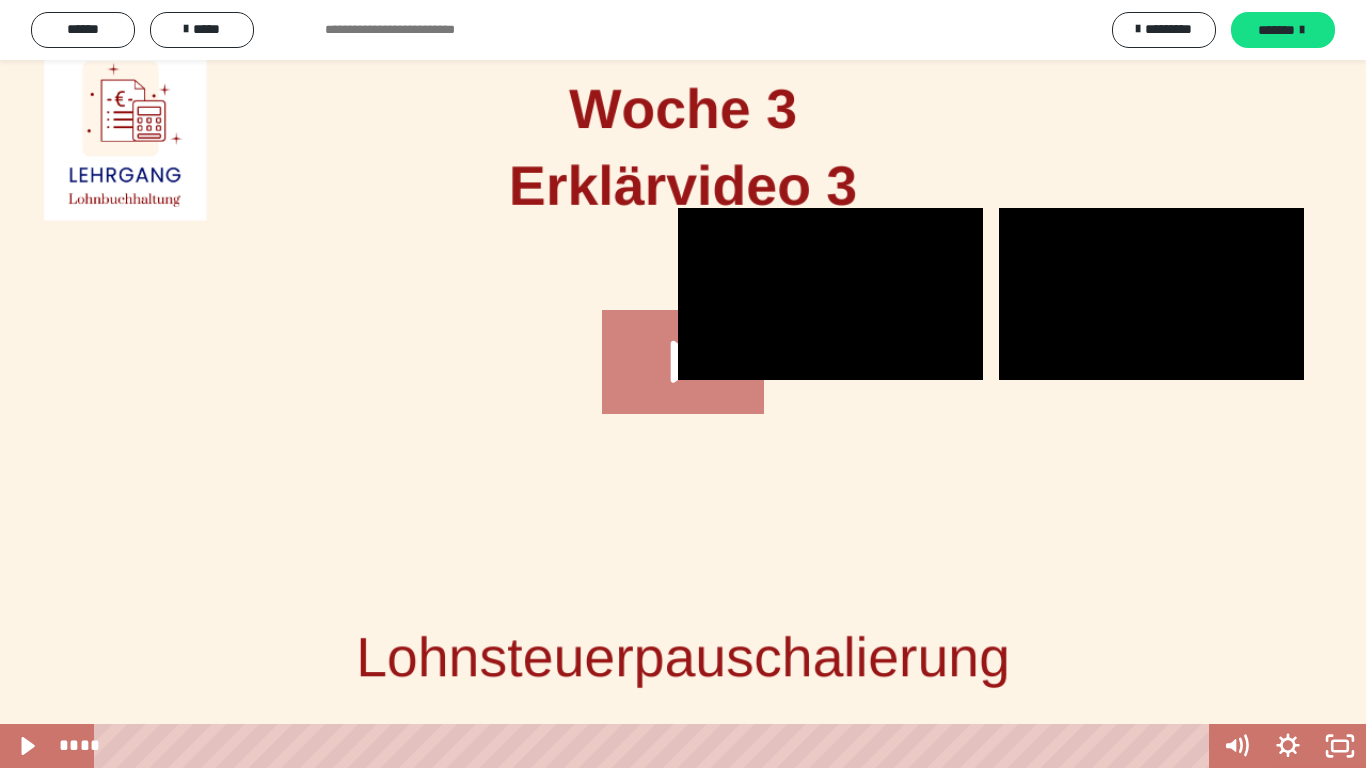click 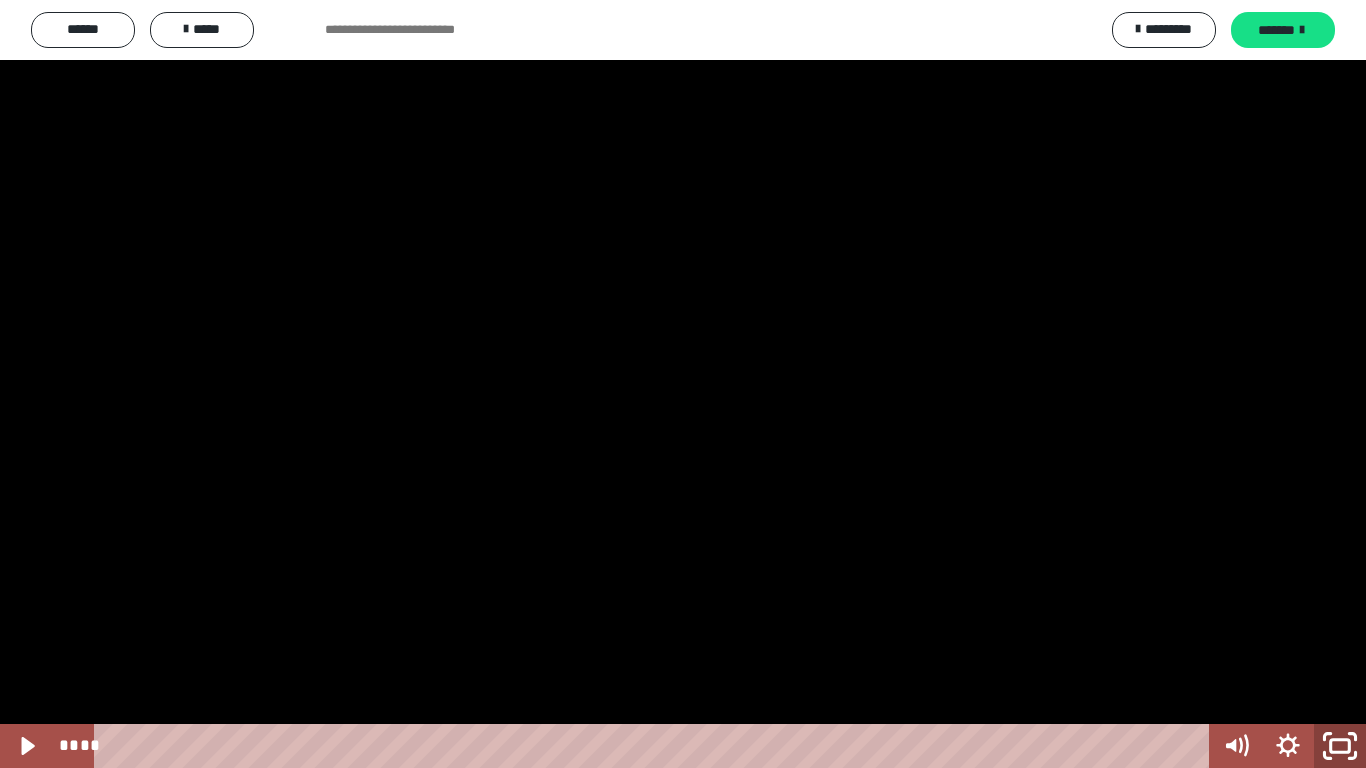 click 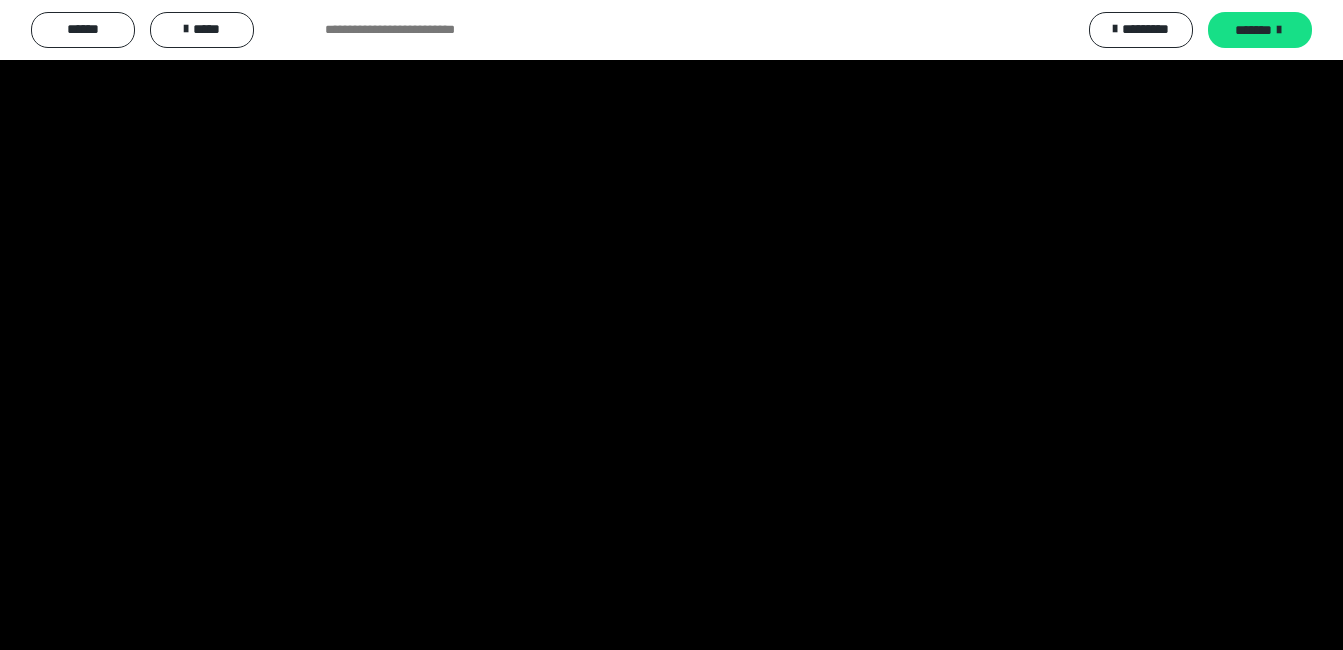 scroll, scrollTop: 1200, scrollLeft: 0, axis: vertical 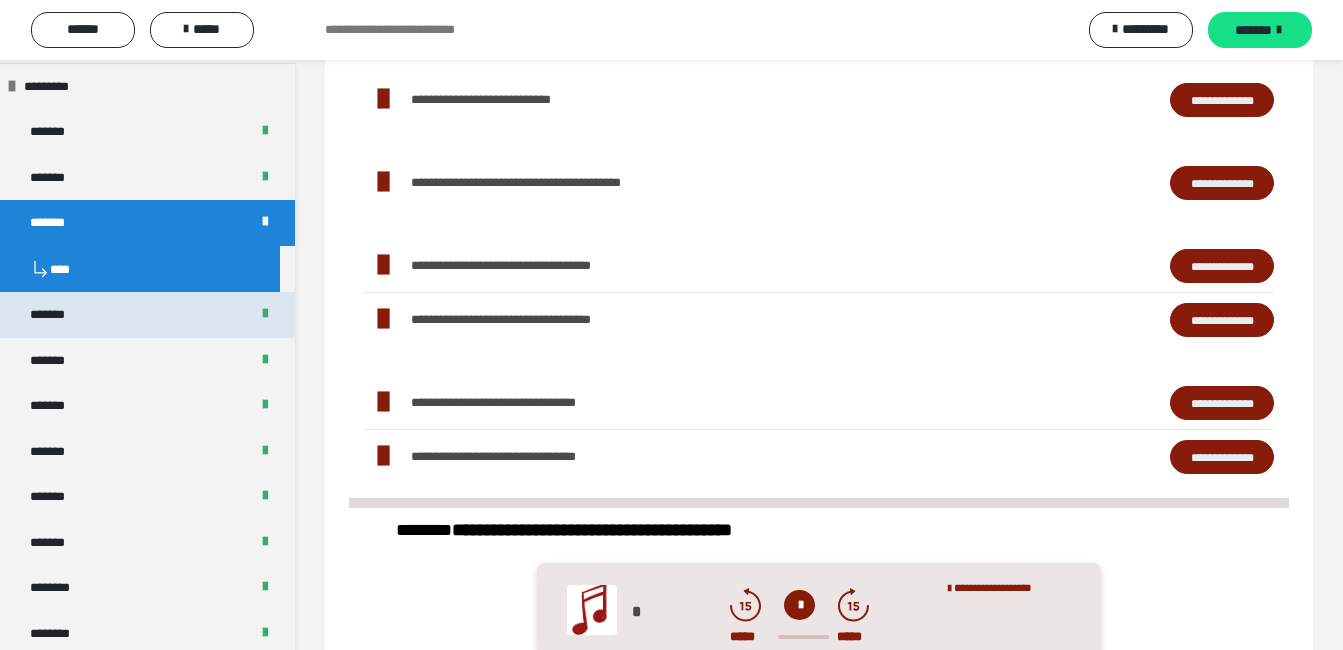 click on "*******" at bounding box center (63, 315) 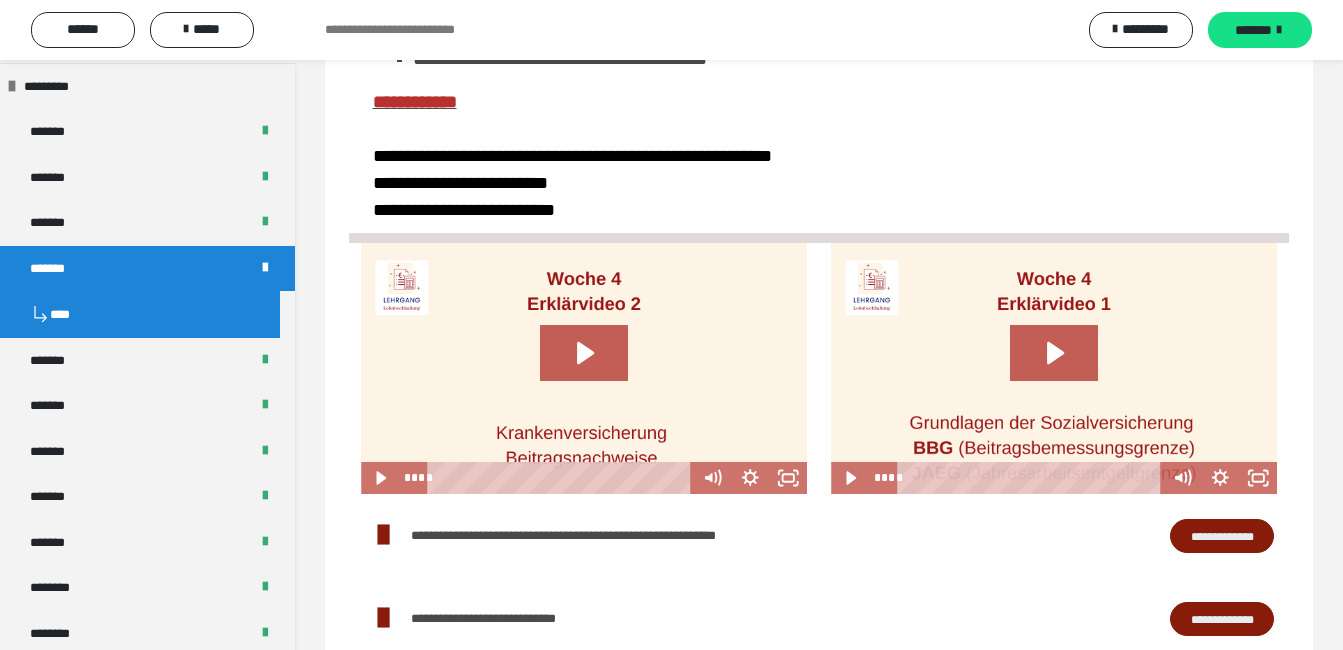 scroll, scrollTop: 980, scrollLeft: 0, axis: vertical 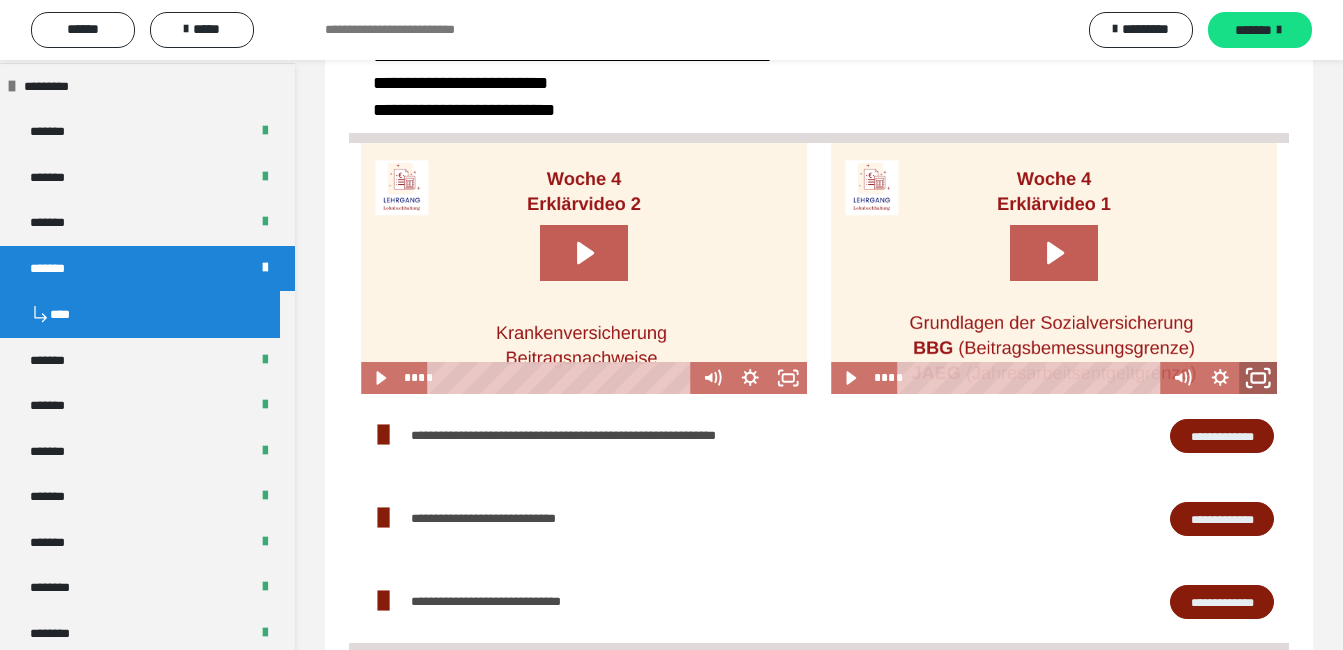click 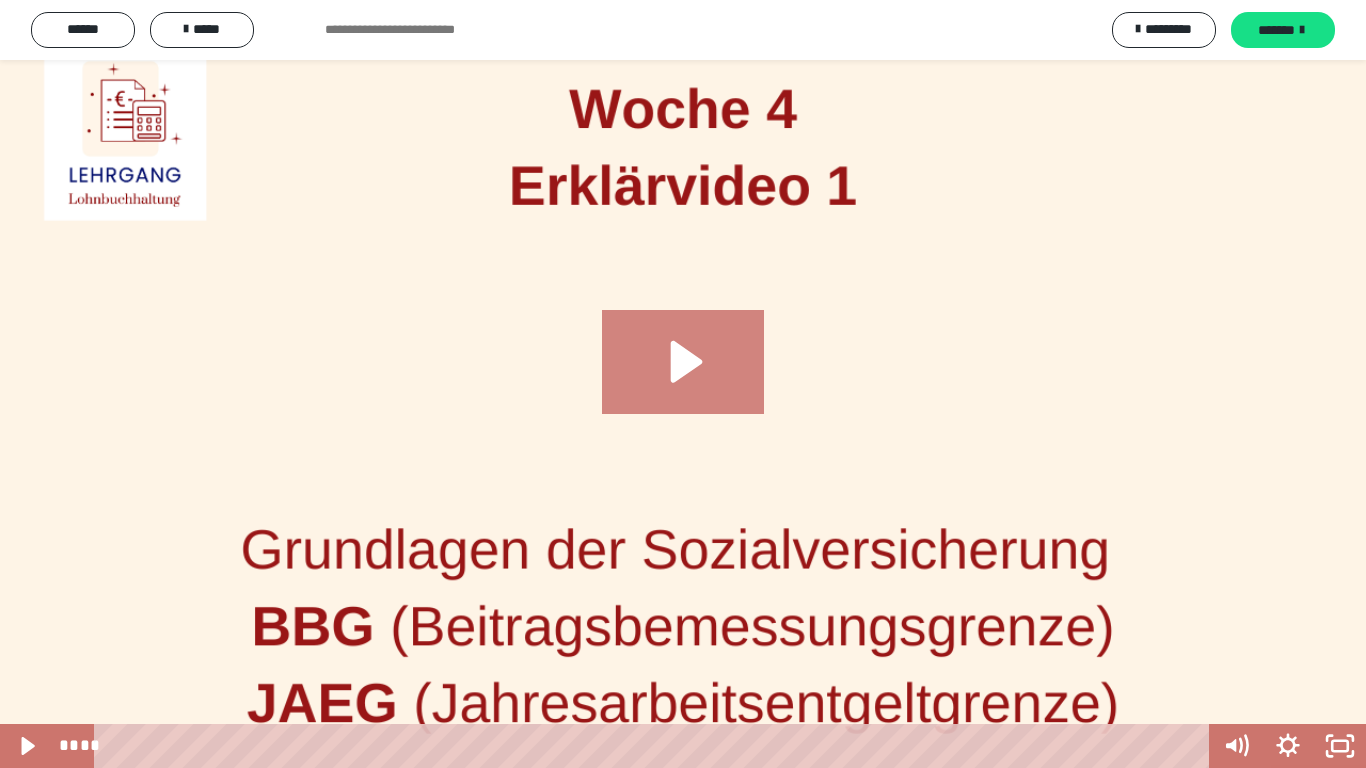 click 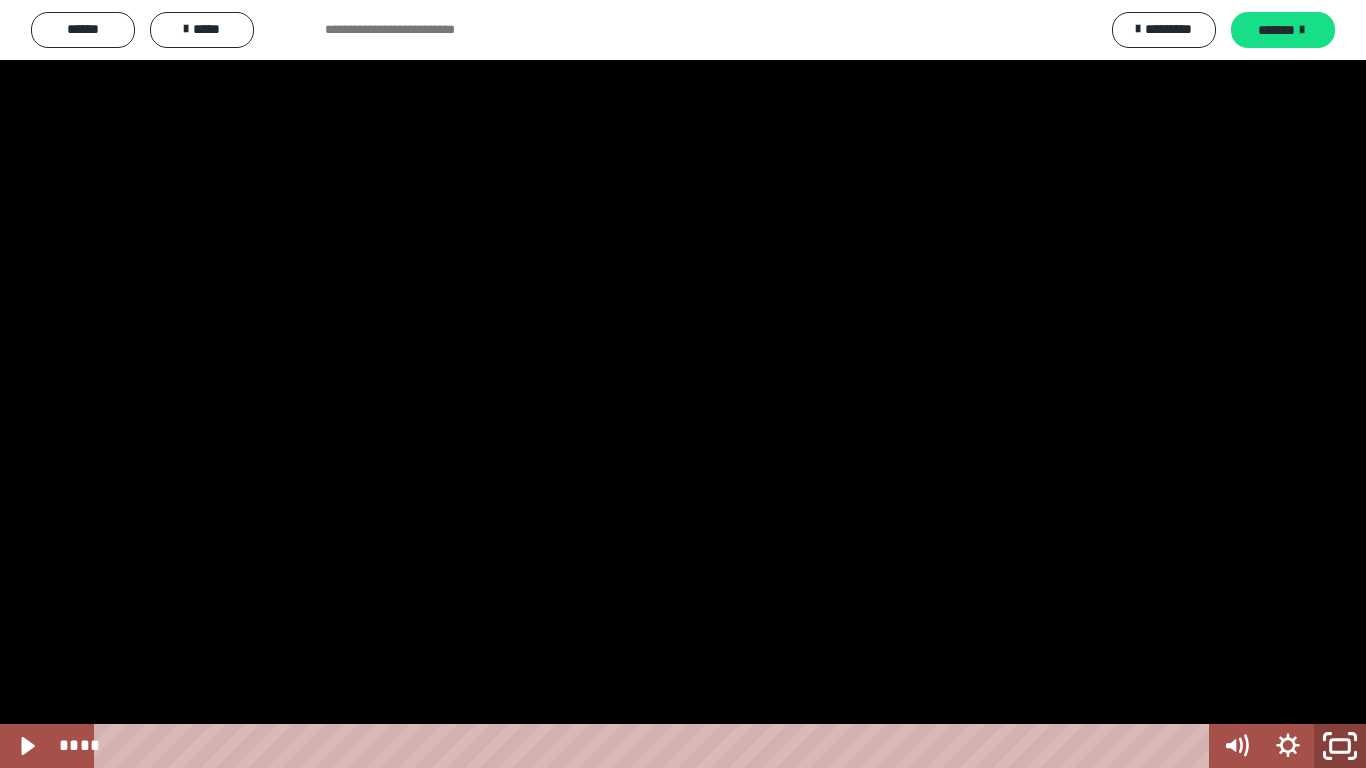 click 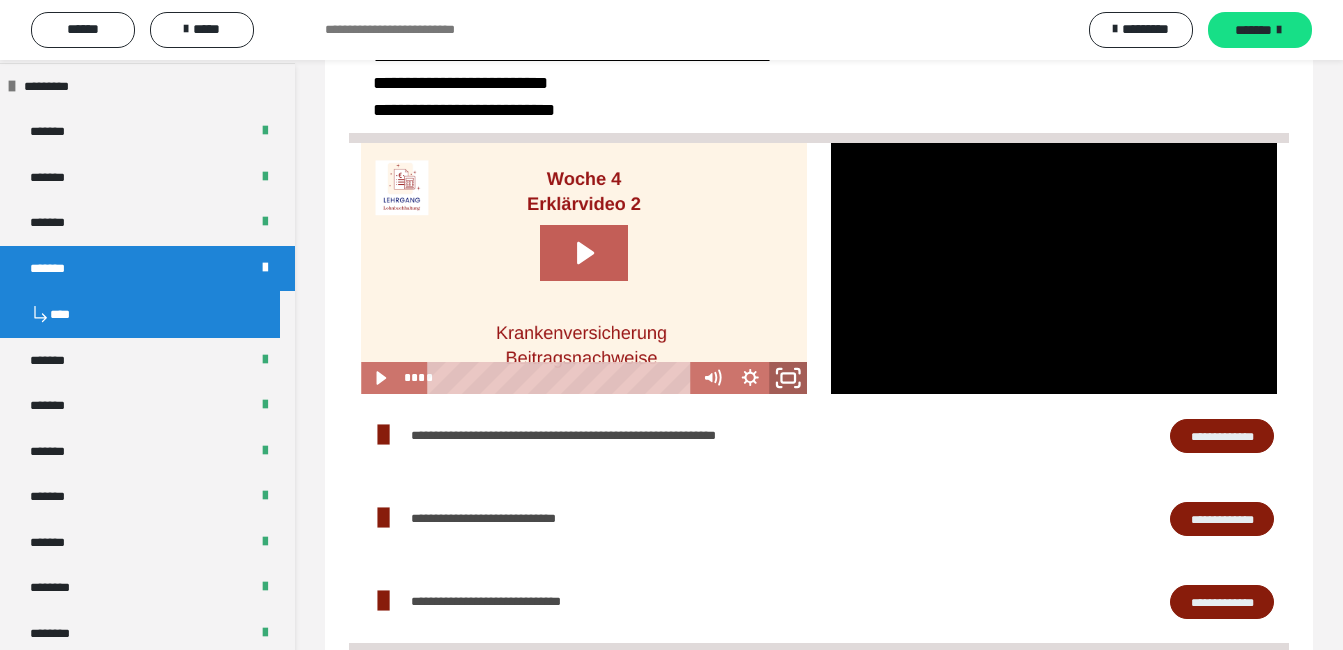 click 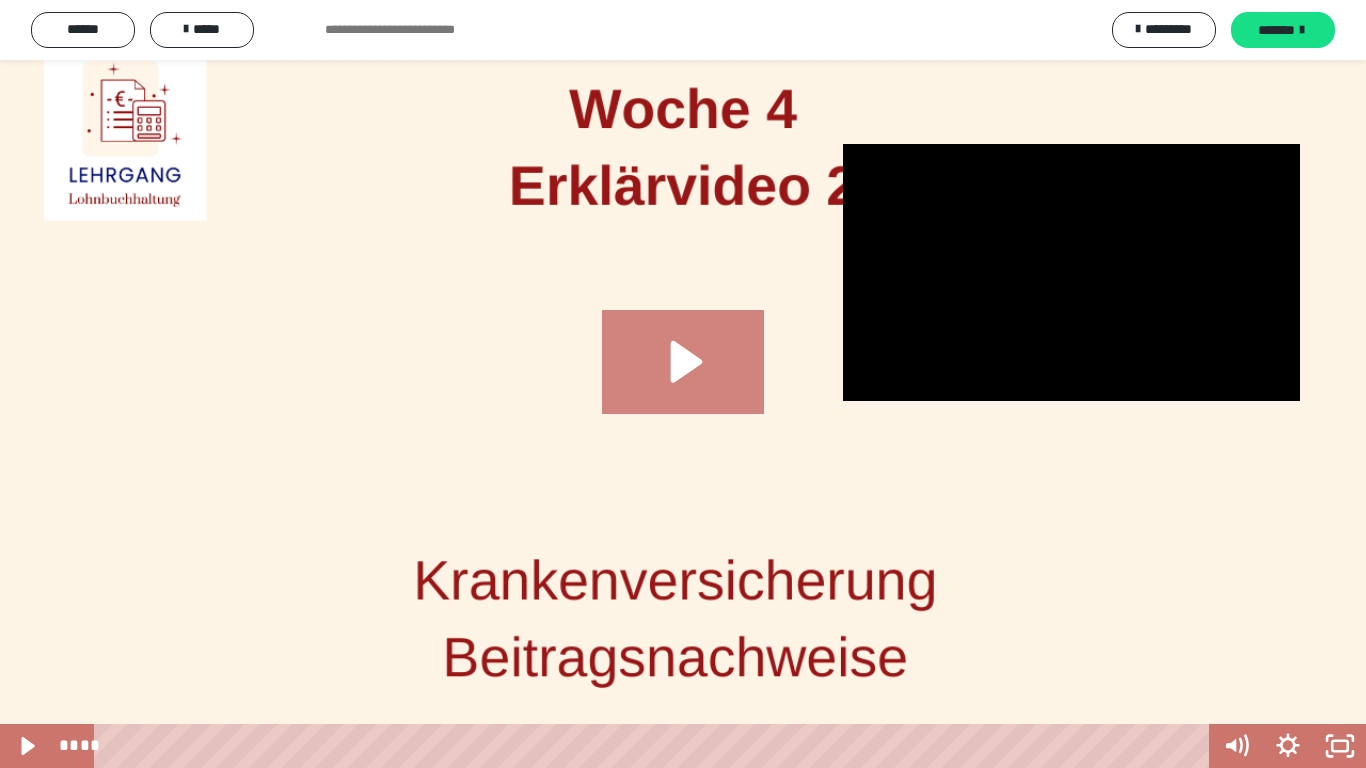 click 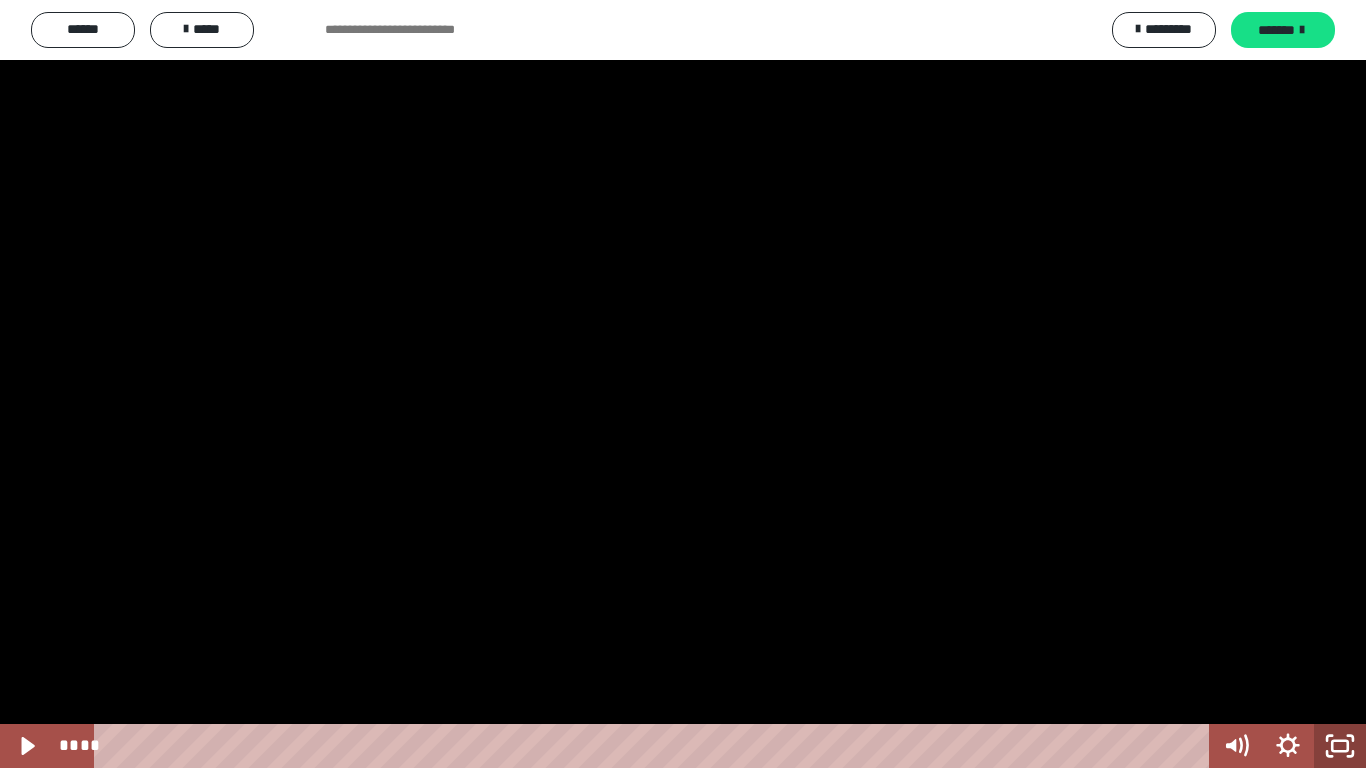 click 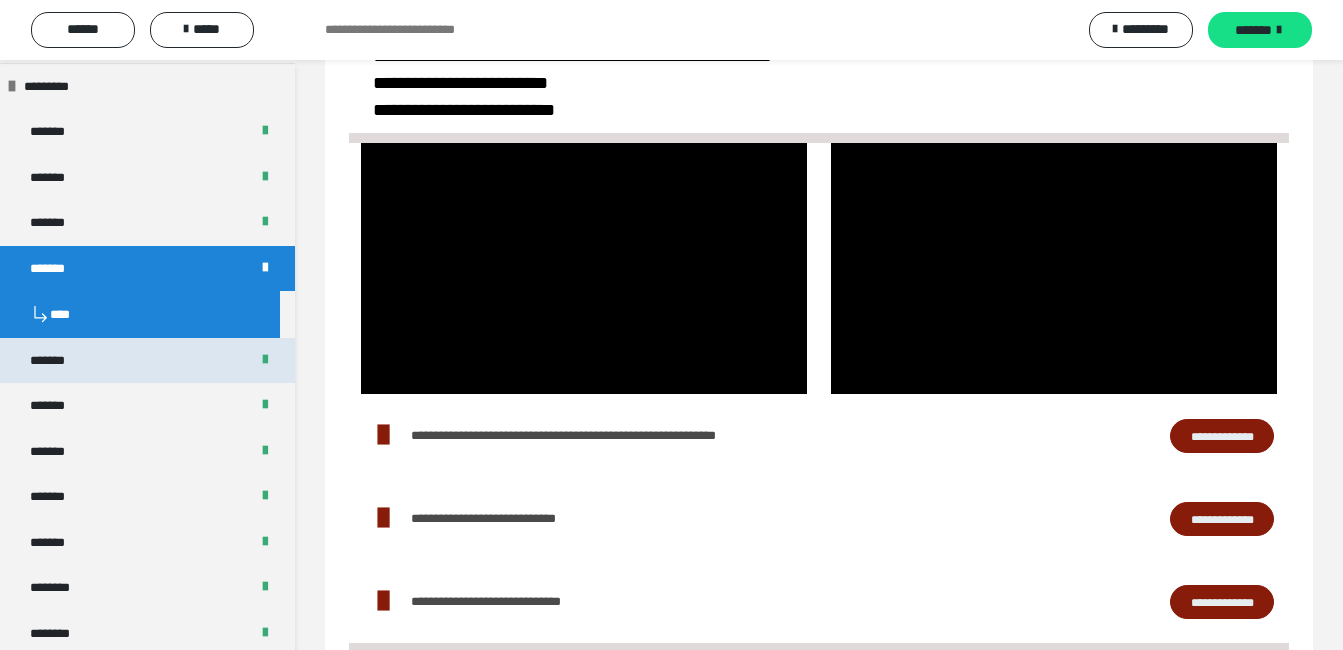 click on "*******" at bounding box center (147, 361) 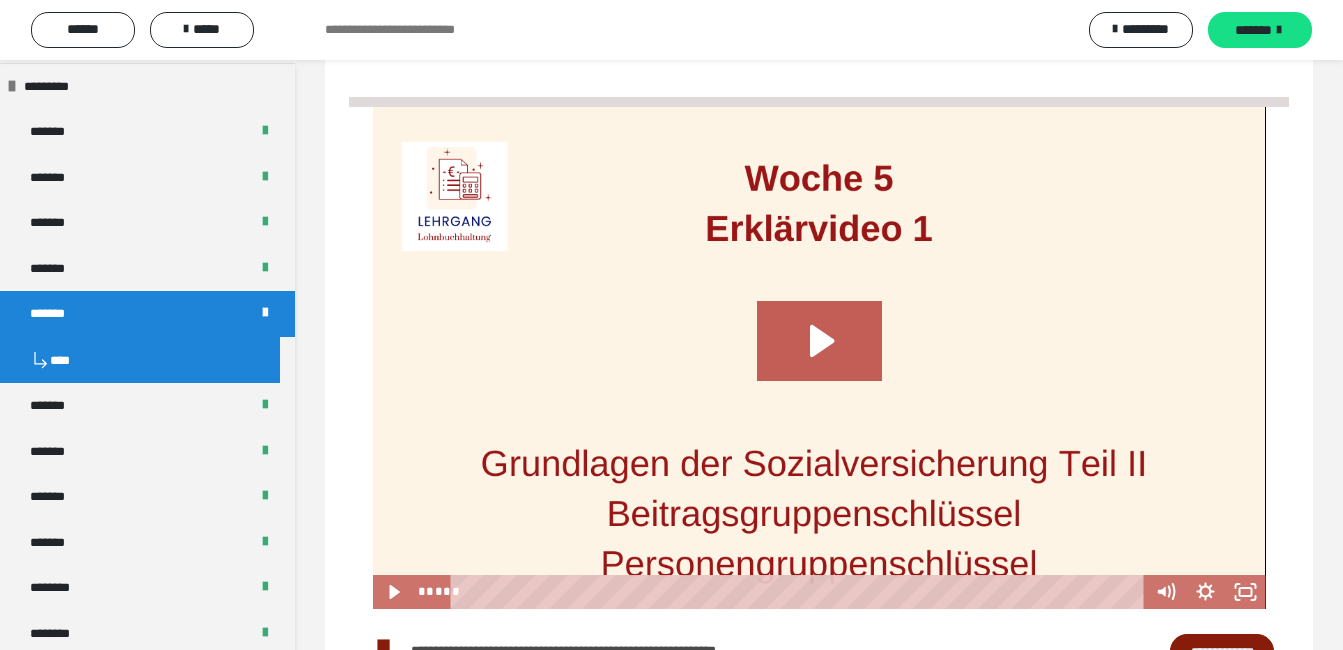 scroll, scrollTop: 900, scrollLeft: 0, axis: vertical 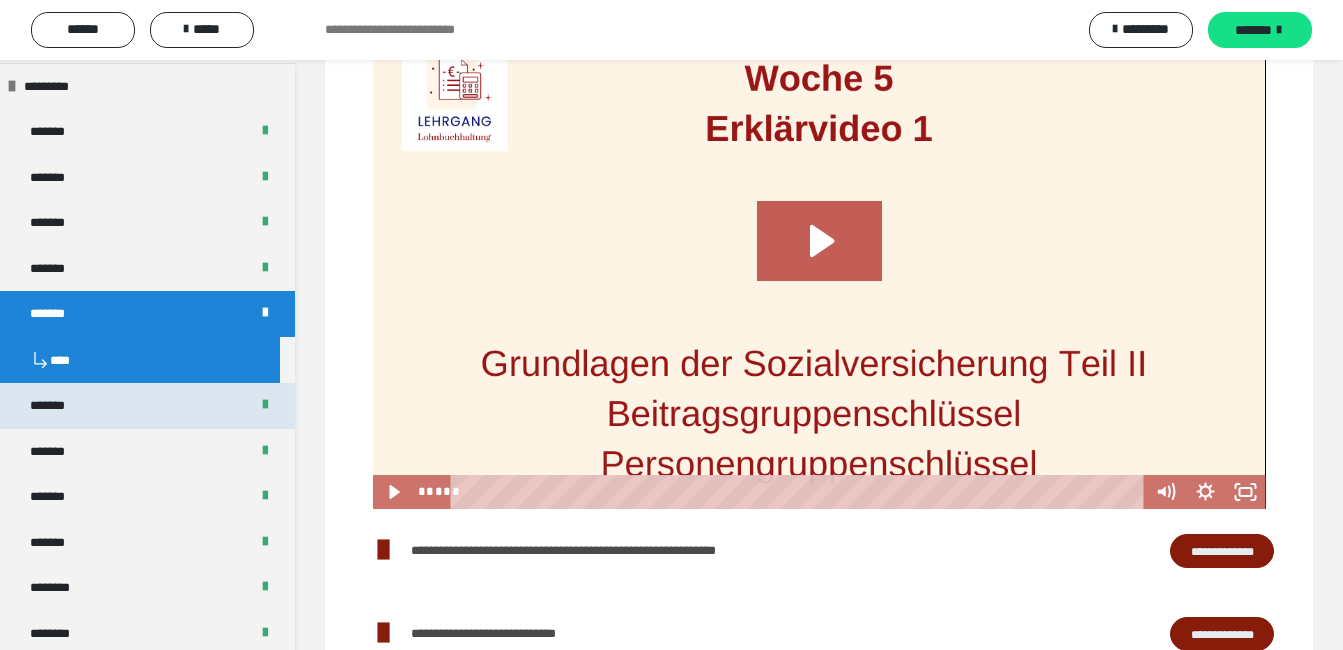 click on "*******" at bounding box center [62, 406] 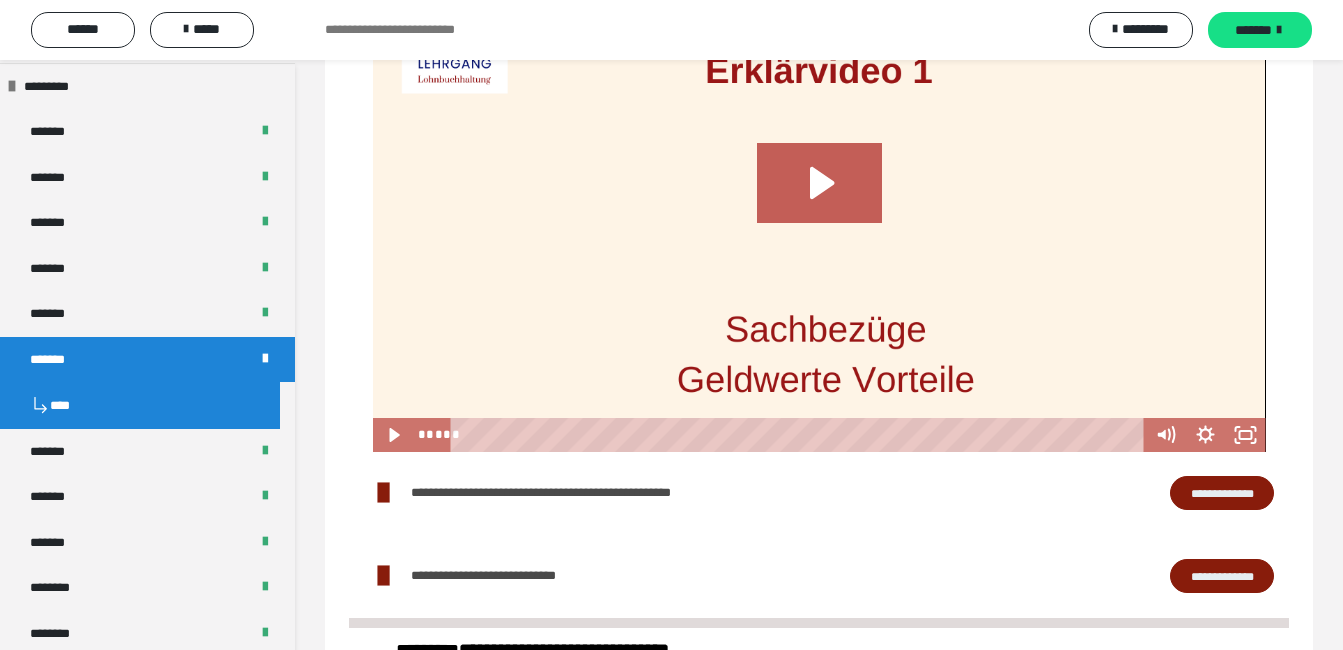 scroll, scrollTop: 1000, scrollLeft: 0, axis: vertical 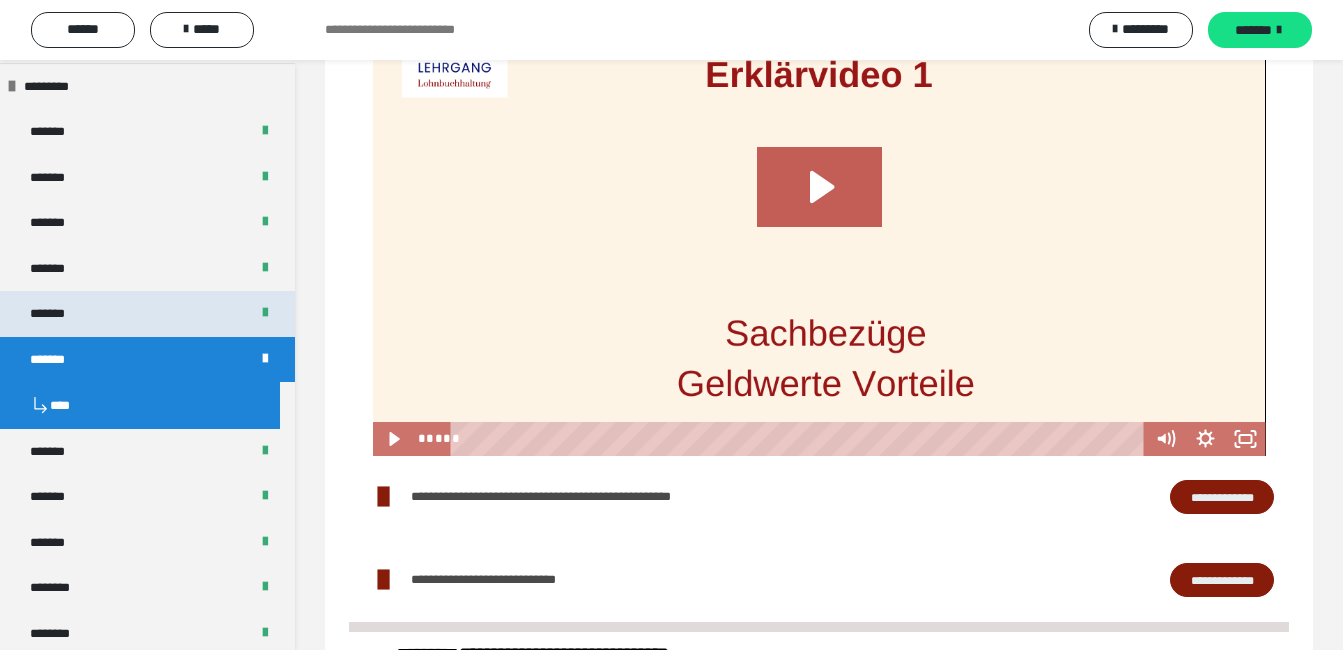 click on "*******" at bounding box center (62, 314) 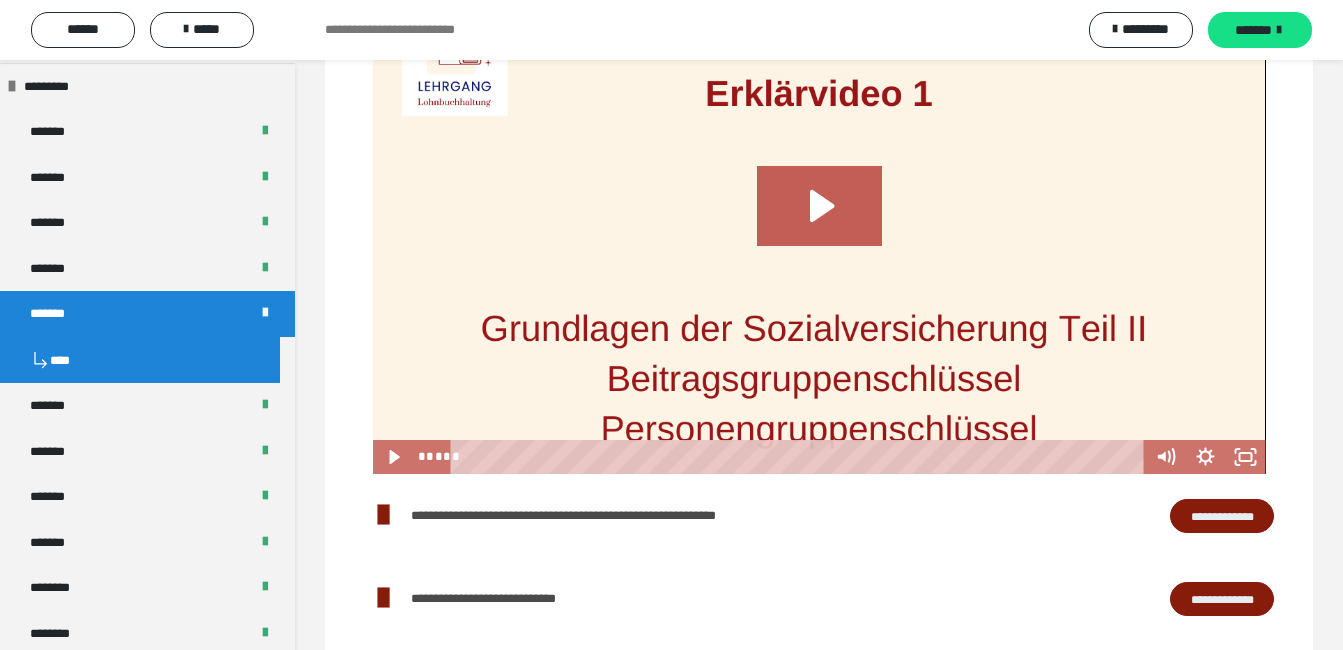 scroll, scrollTop: 900, scrollLeft: 0, axis: vertical 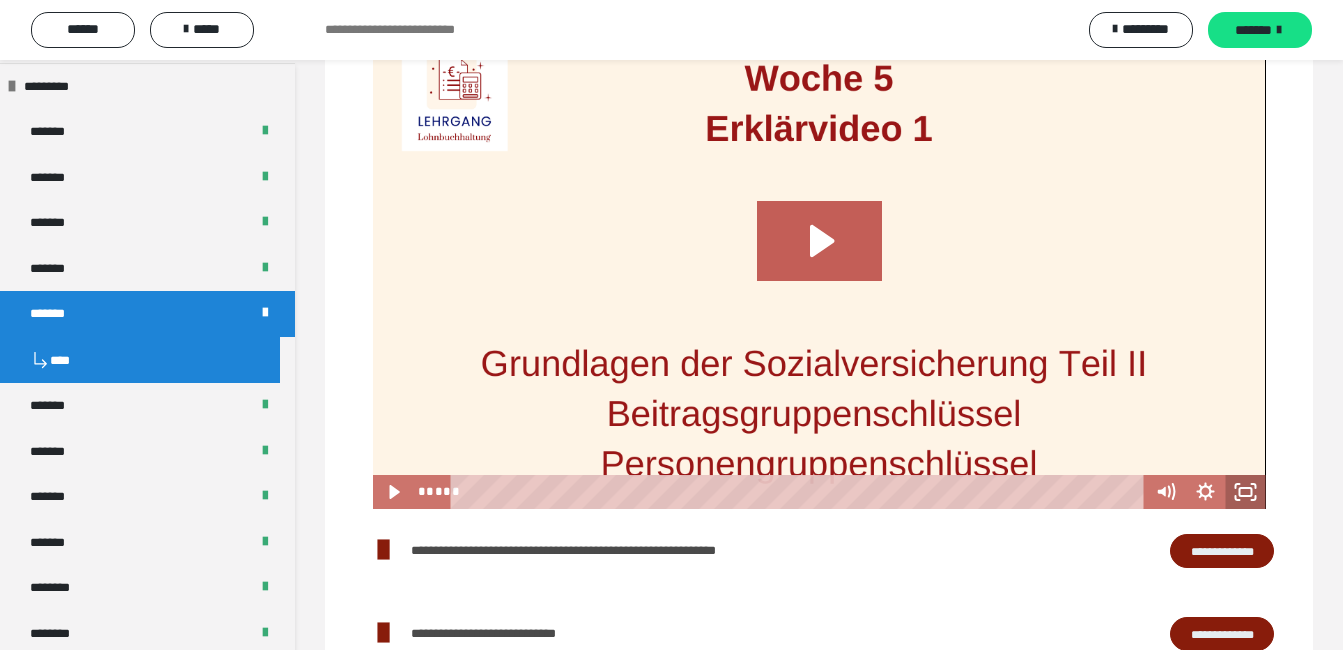 click 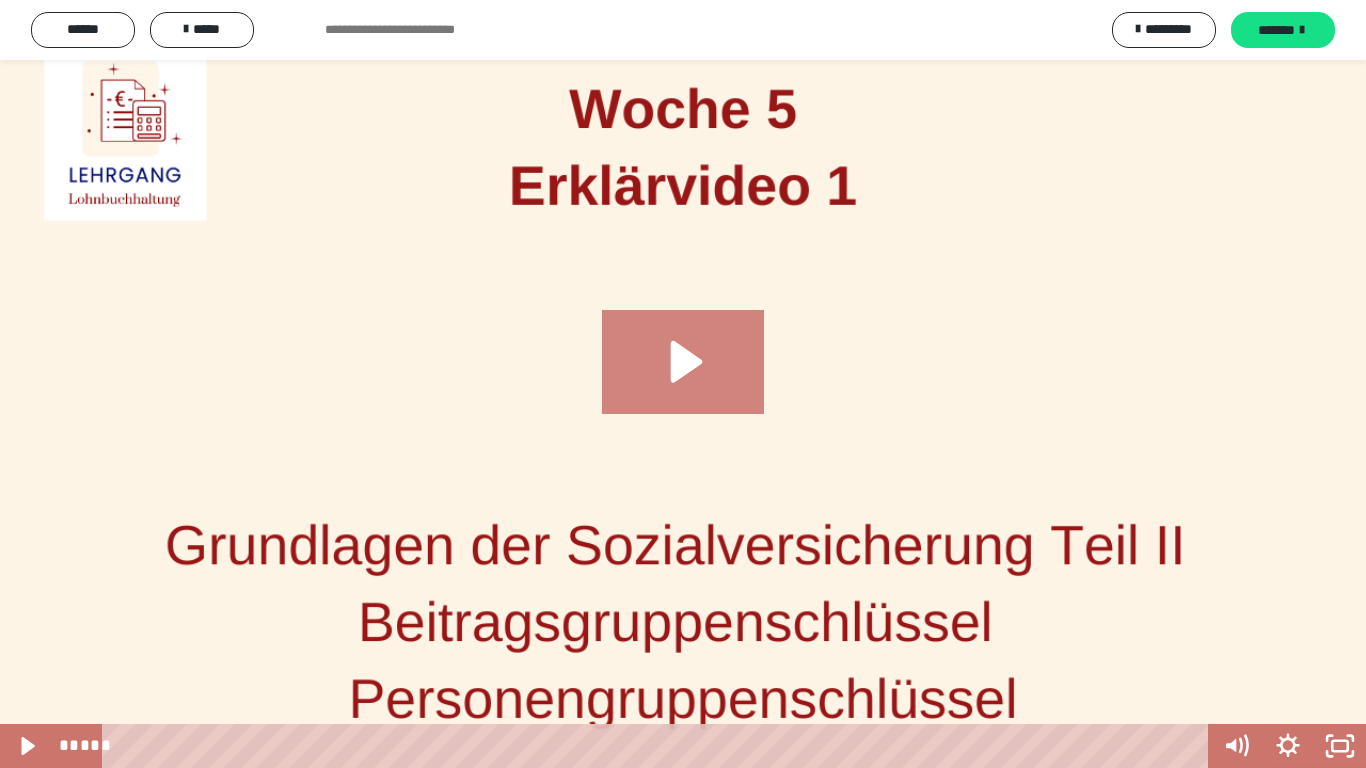 click 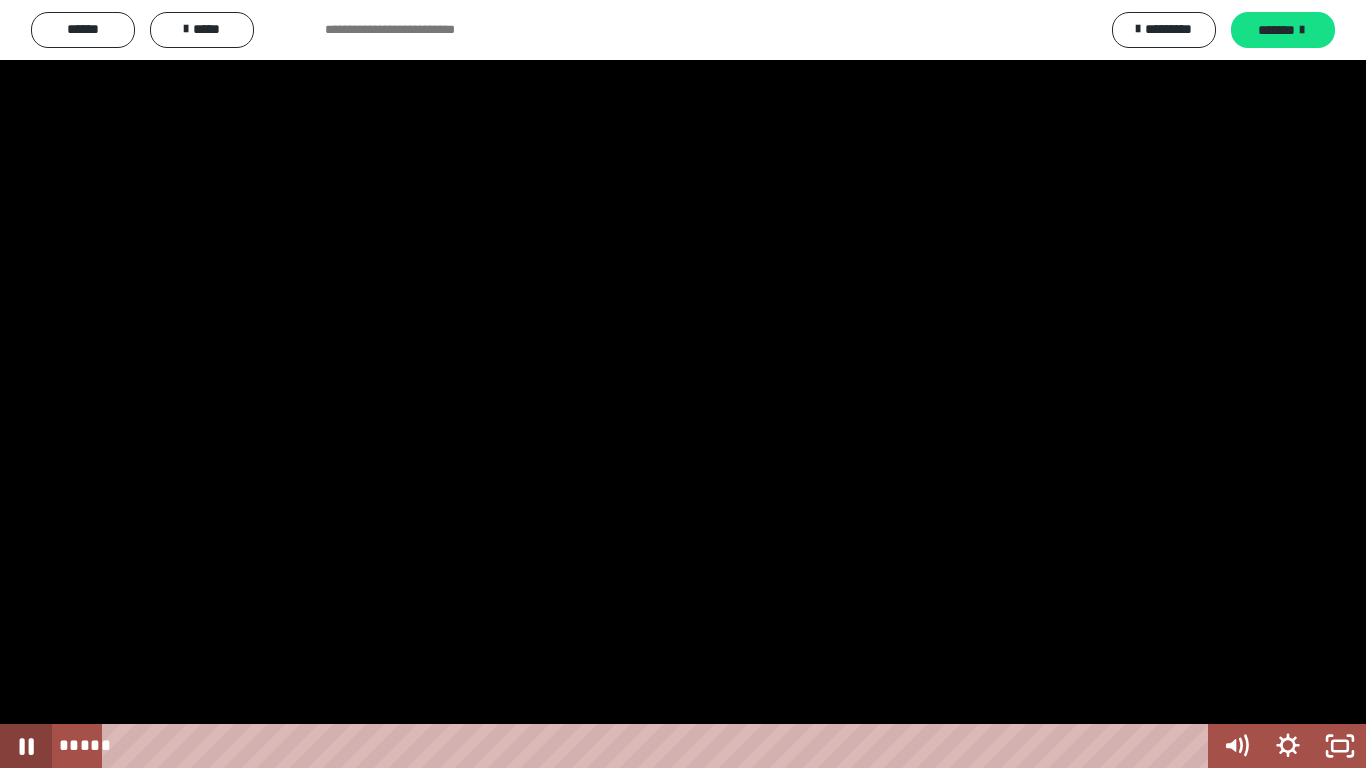 click 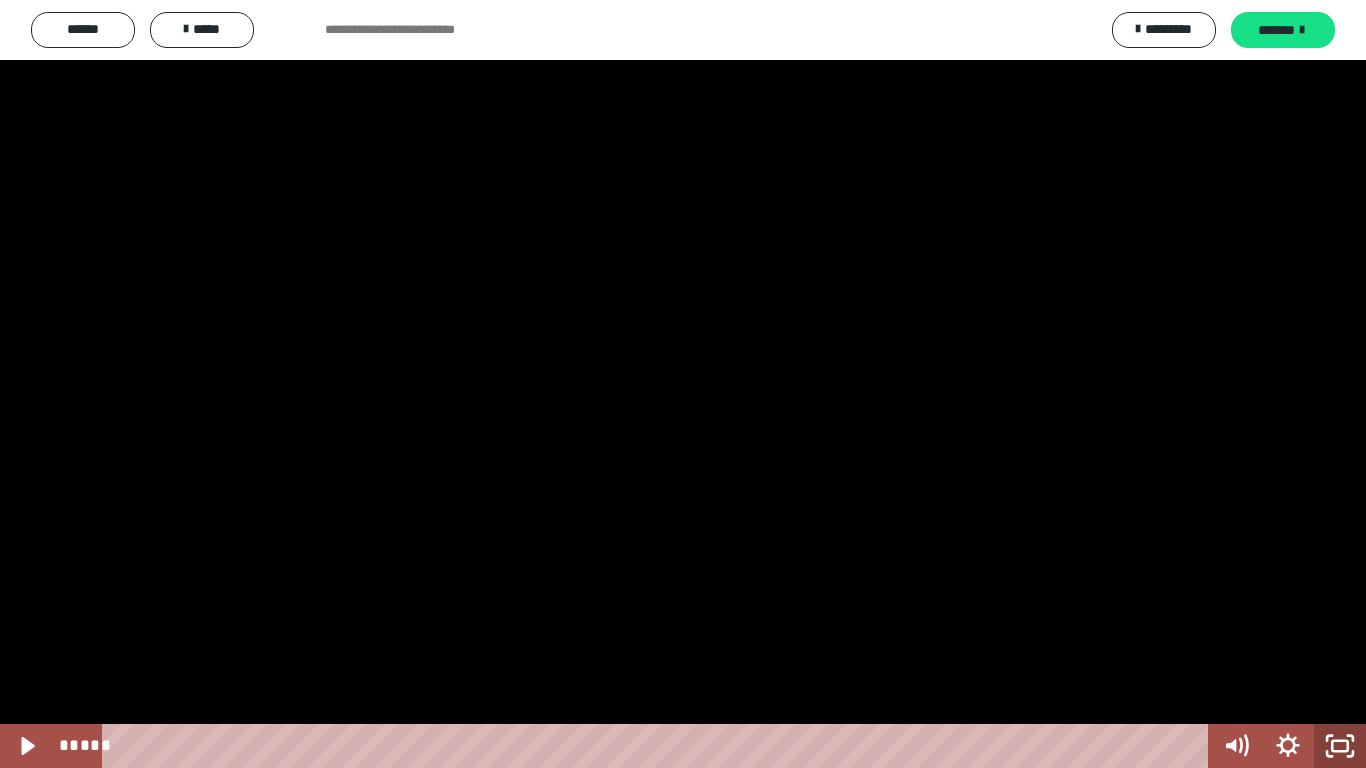 drag, startPoint x: 1351, startPoint y: 747, endPoint x: 1326, endPoint y: 646, distance: 104.048065 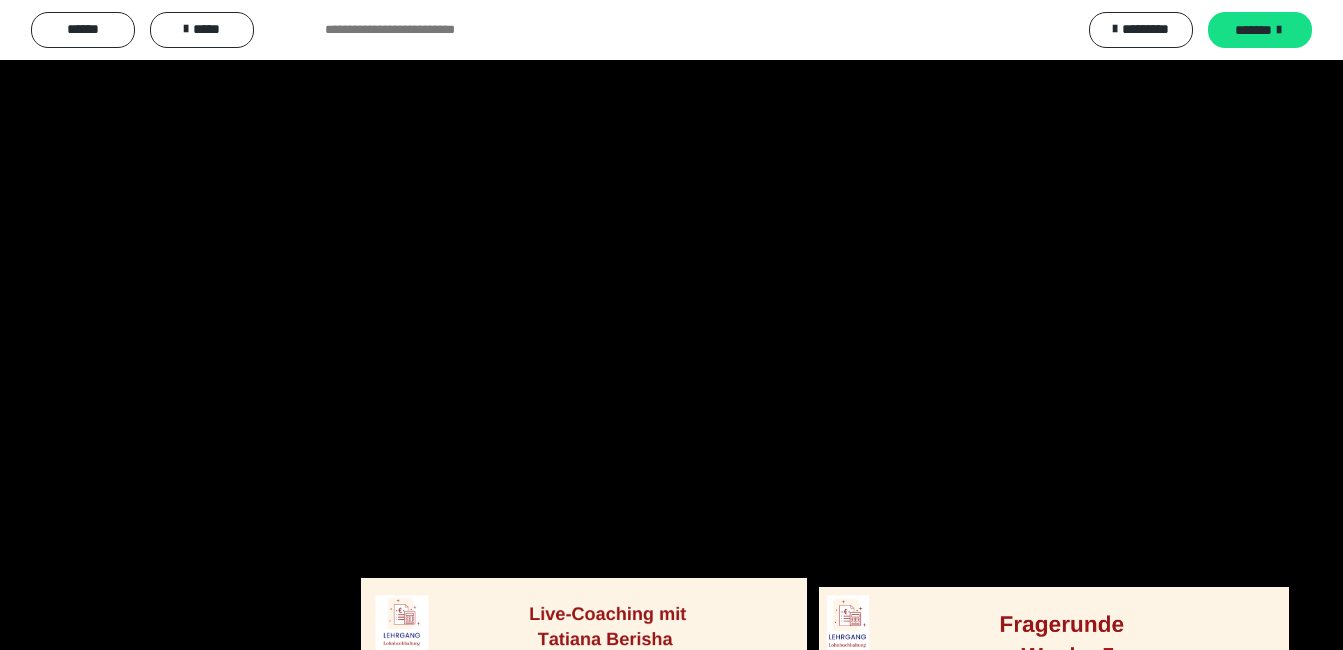 scroll, scrollTop: 900, scrollLeft: 0, axis: vertical 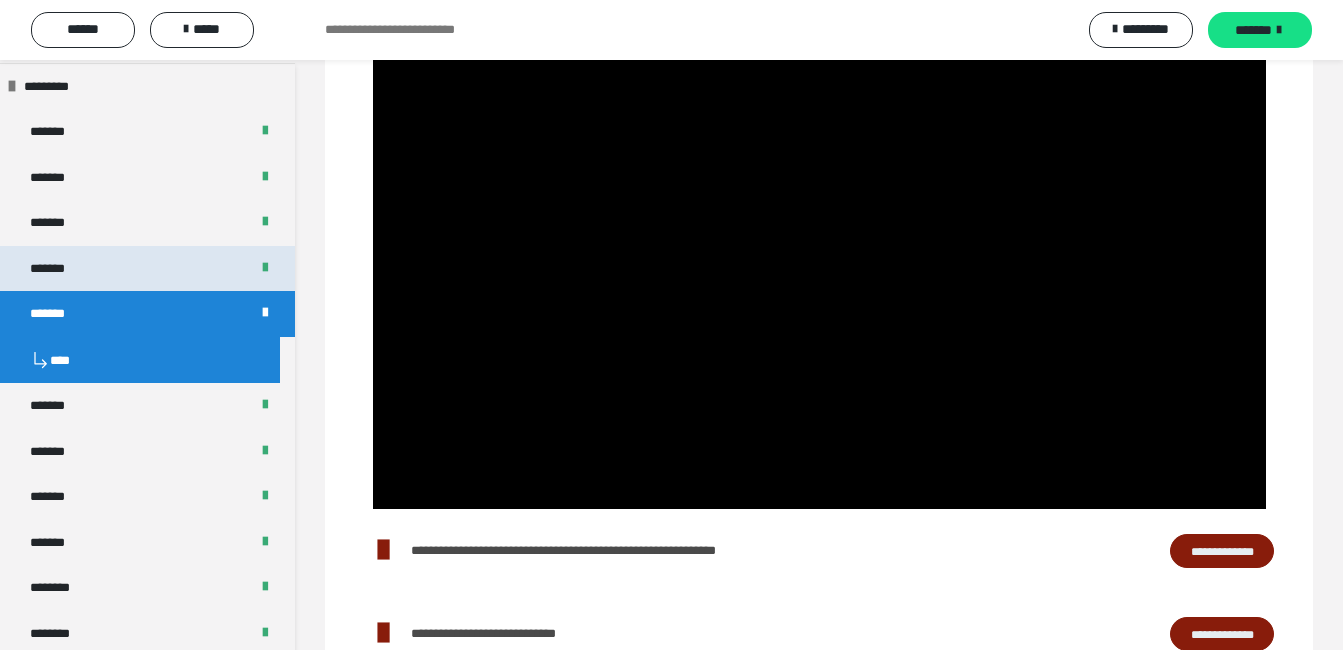 click on "*******" at bounding box center (63, 269) 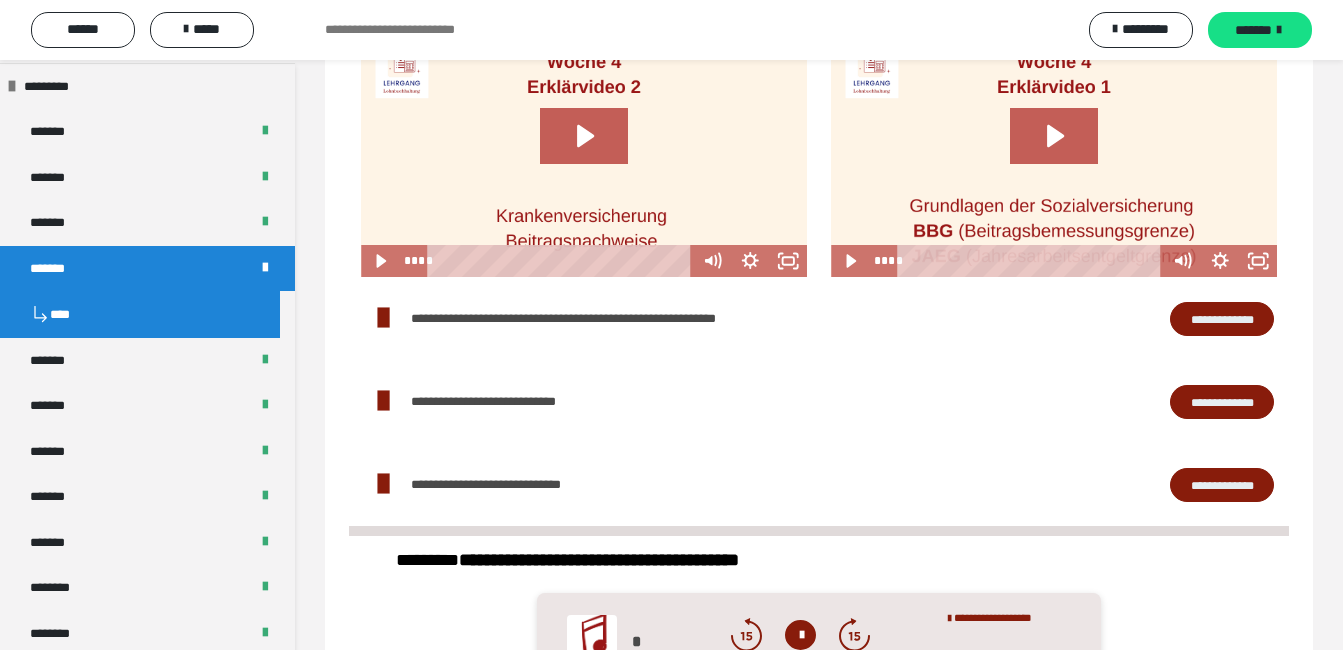 scroll, scrollTop: 1100, scrollLeft: 0, axis: vertical 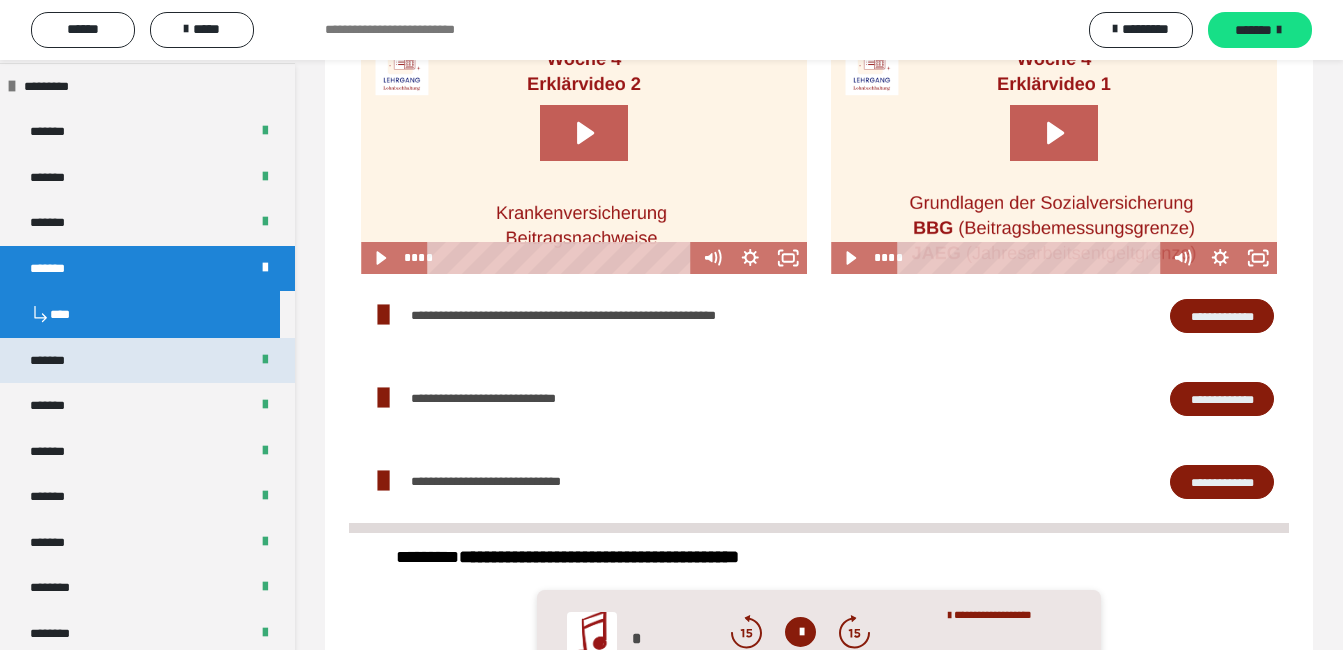 click on "*******" at bounding box center [62, 361] 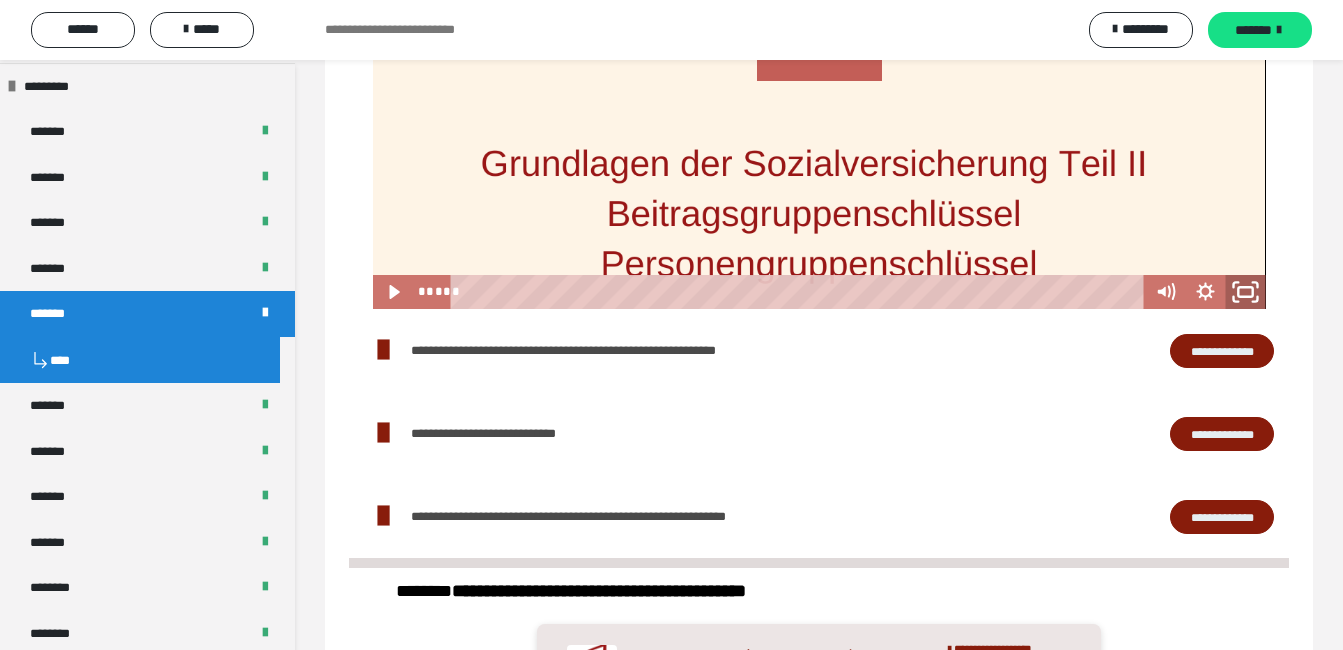 click 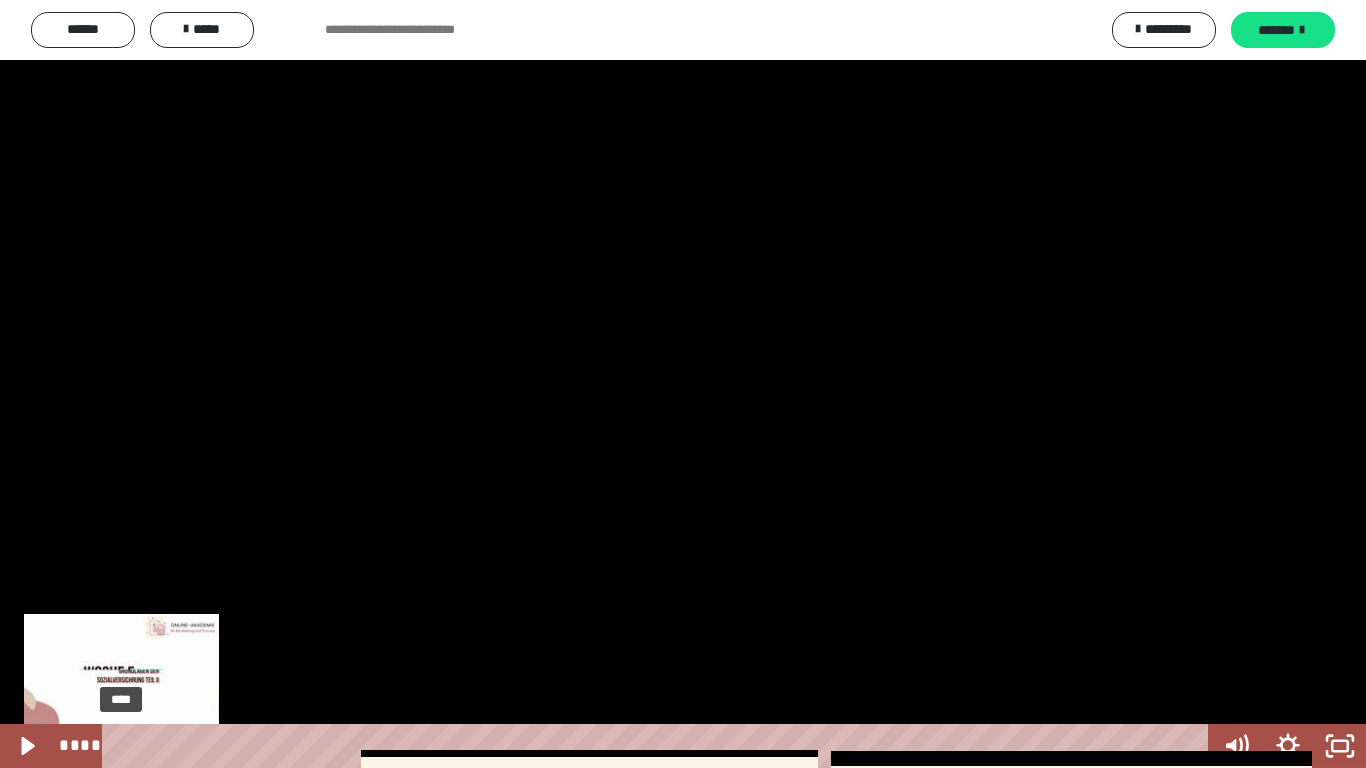 drag, startPoint x: 1188, startPoint y: 744, endPoint x: 98, endPoint y: 760, distance: 1090.1174 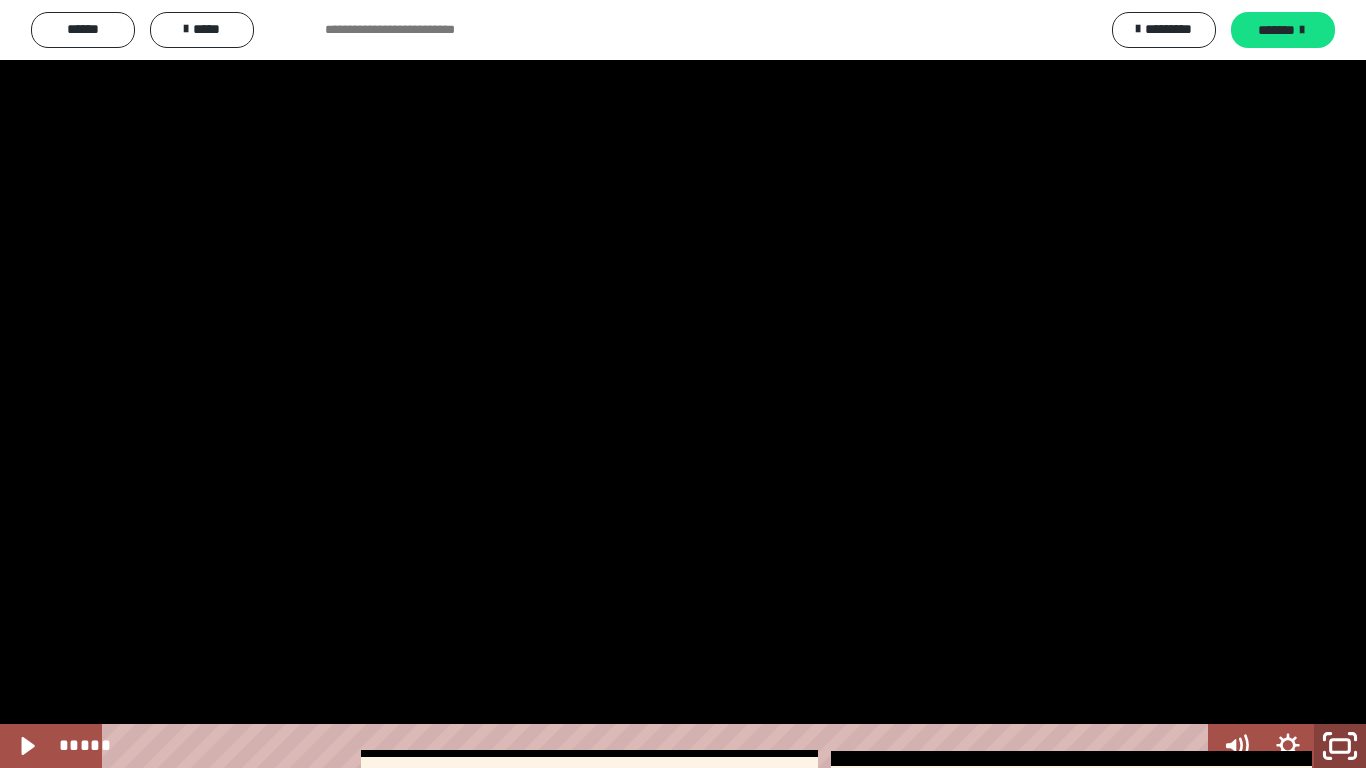 click 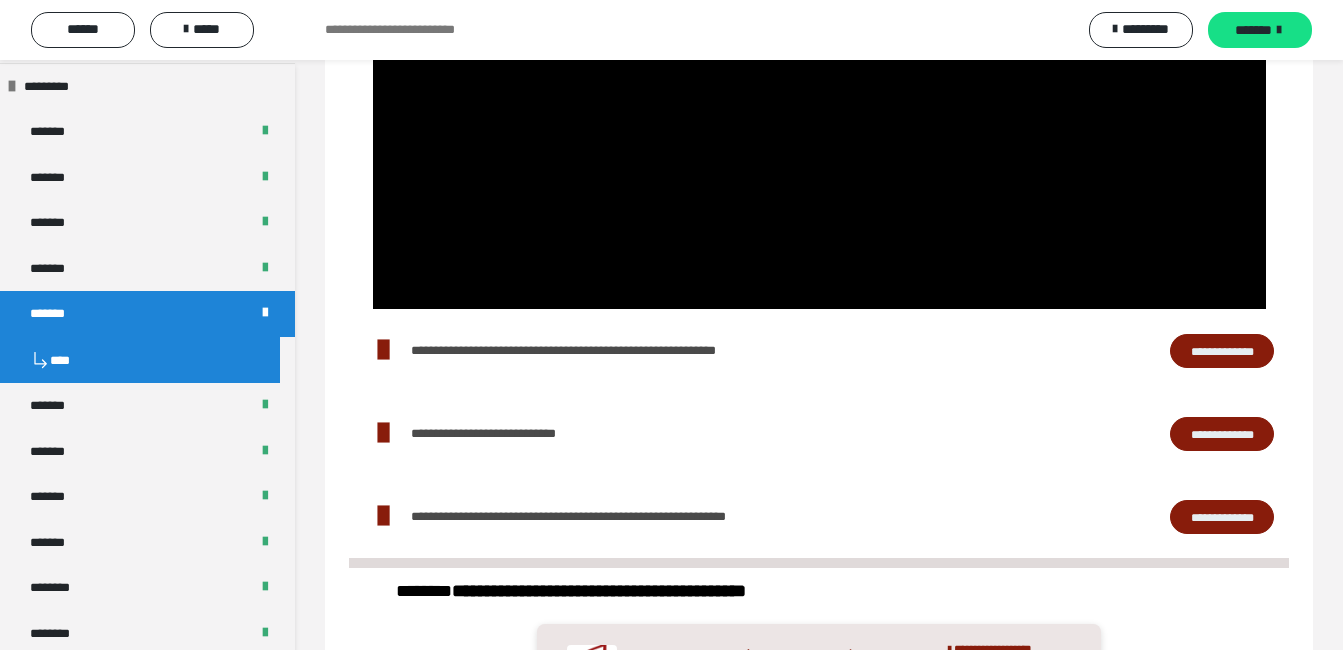 drag, startPoint x: 86, startPoint y: 408, endPoint x: 441, endPoint y: 397, distance: 355.17038 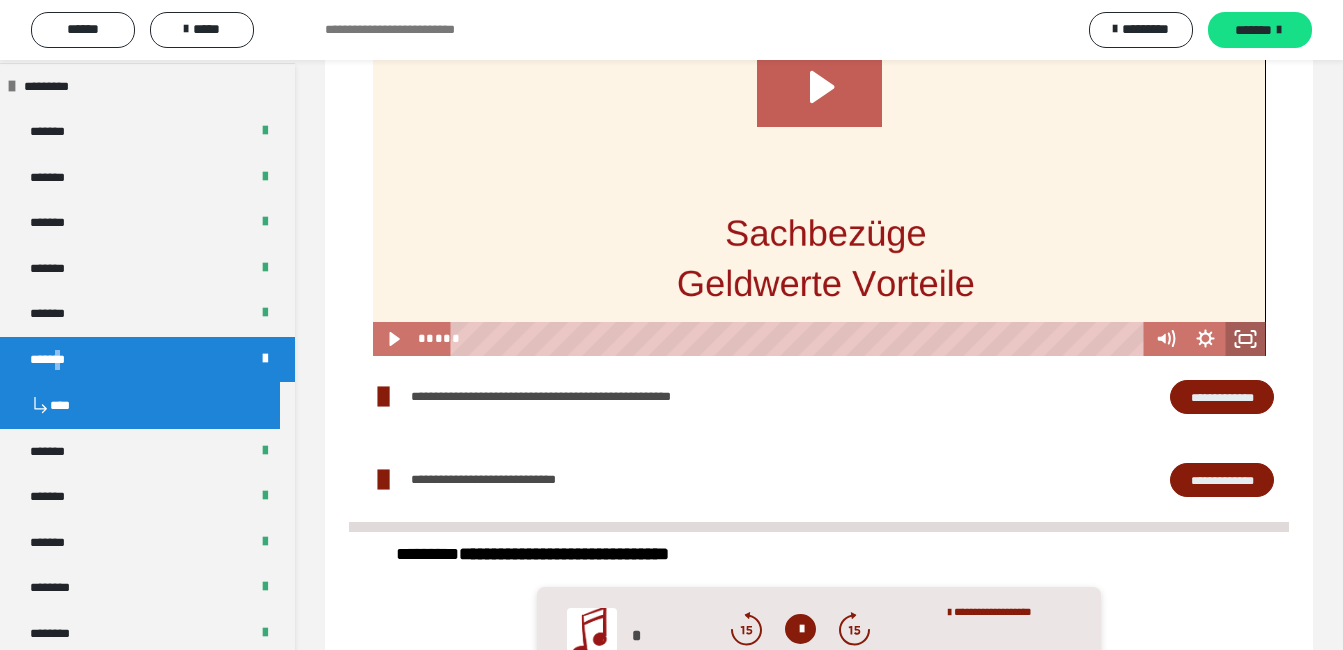 click 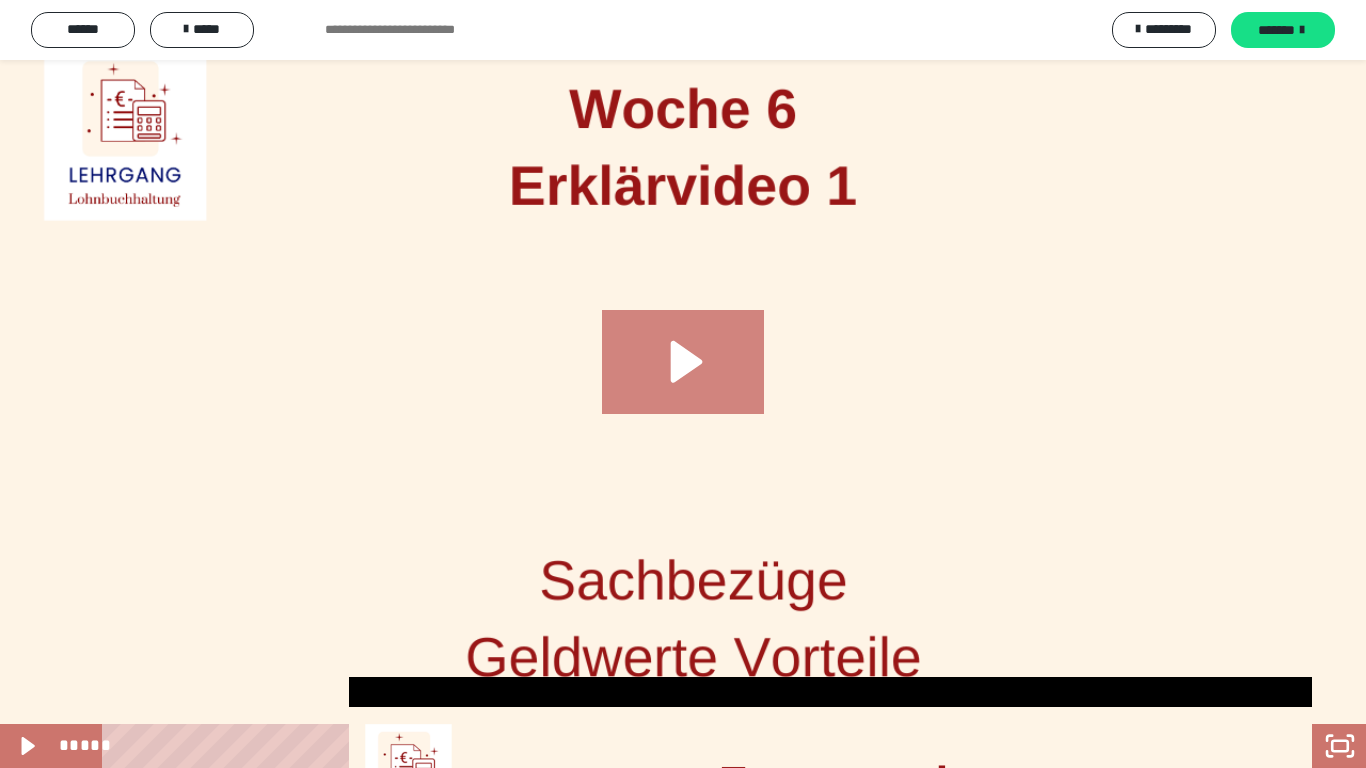 click 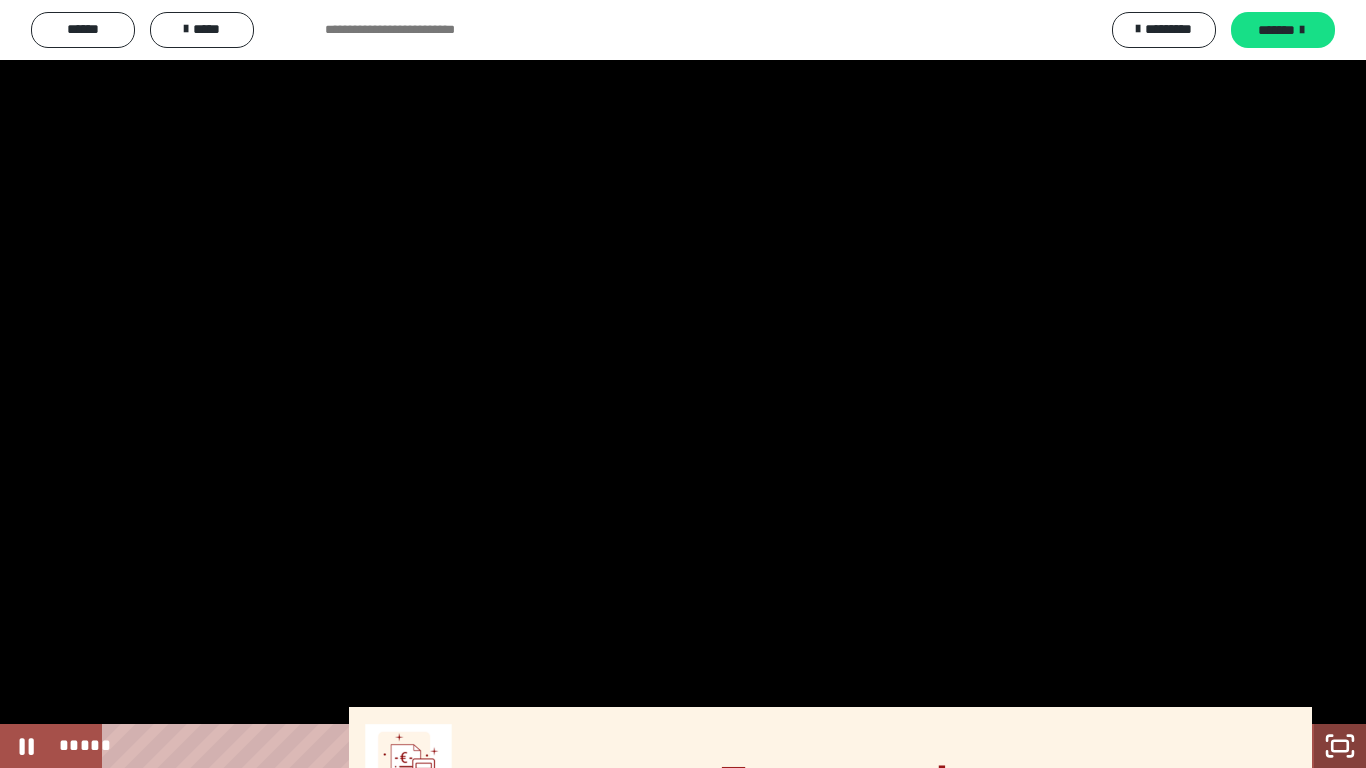 click 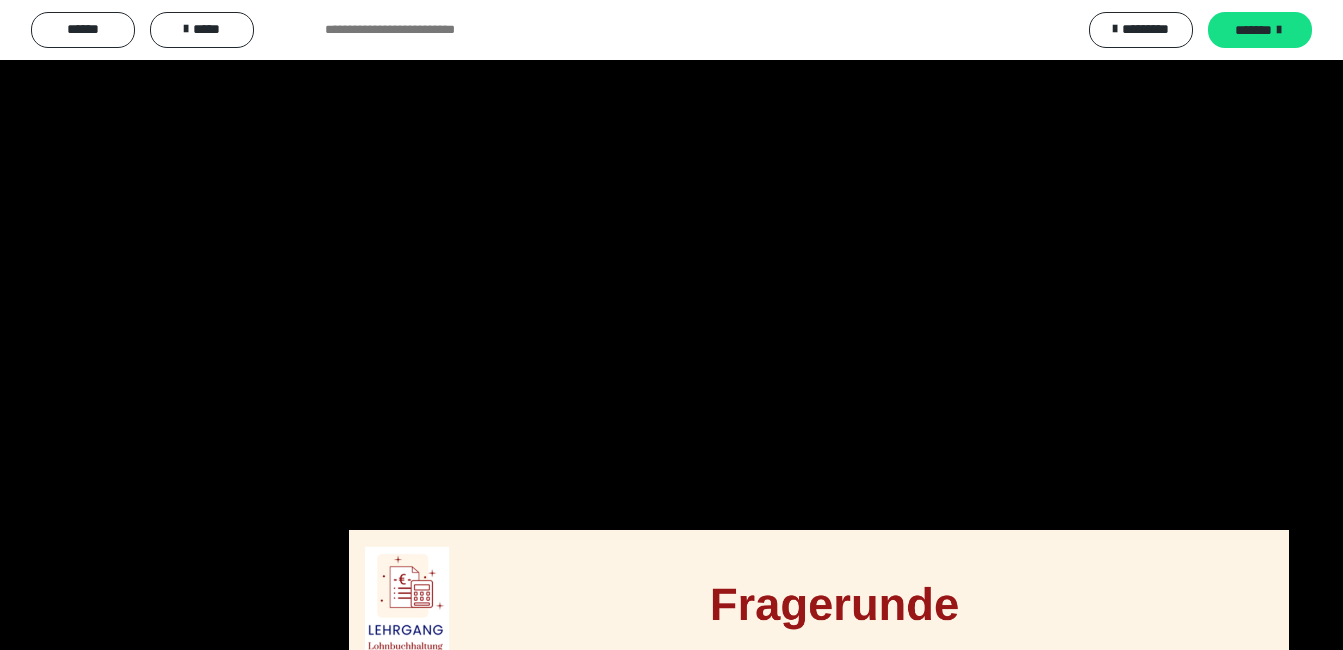 scroll, scrollTop: 1300, scrollLeft: 0, axis: vertical 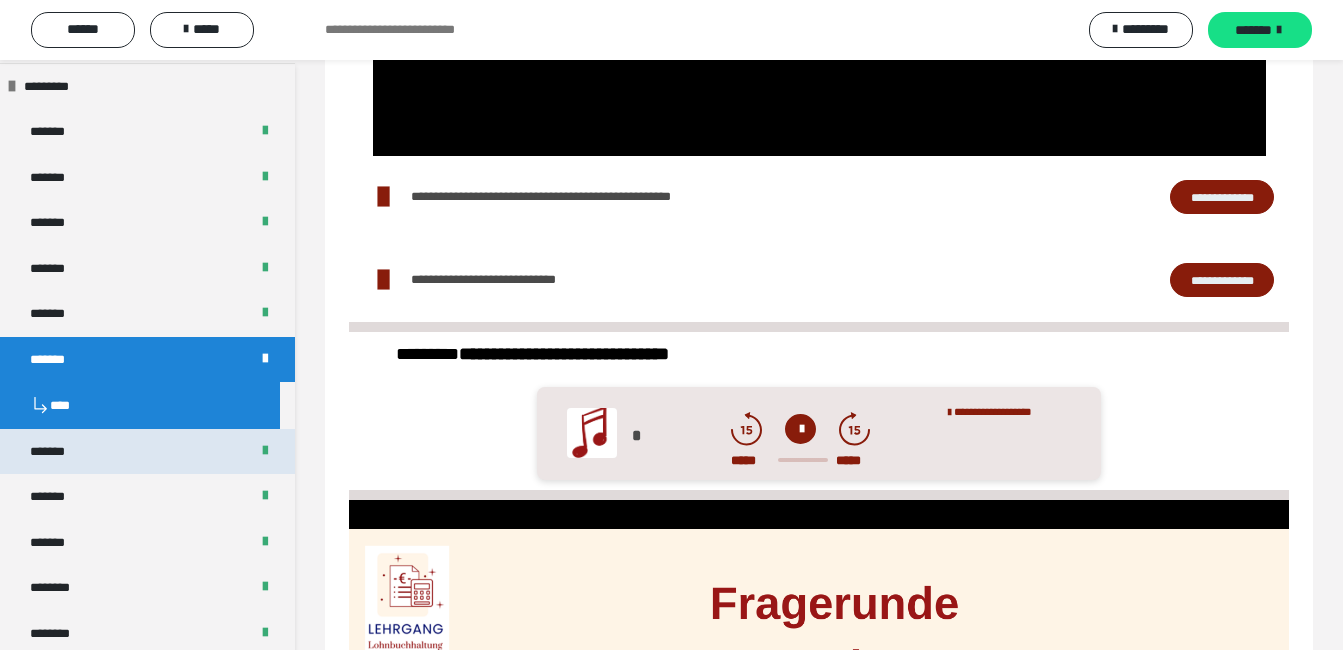 click on "*******" at bounding box center [62, 452] 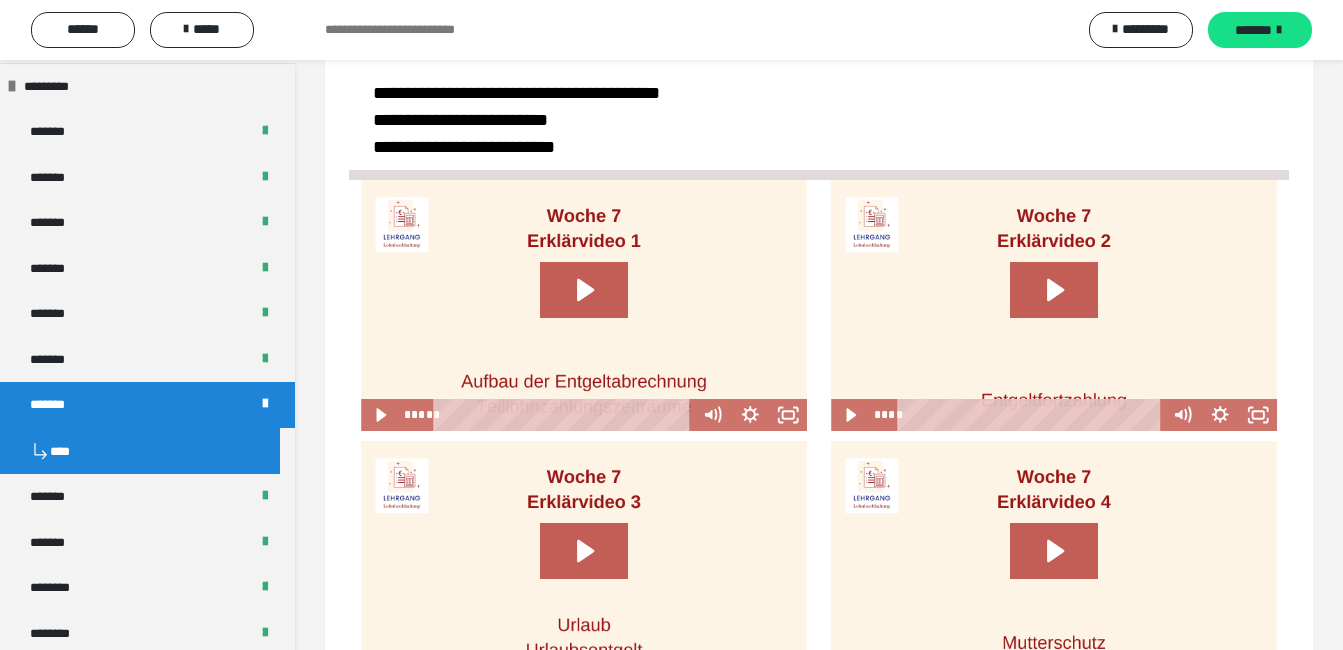scroll, scrollTop: 827, scrollLeft: 0, axis: vertical 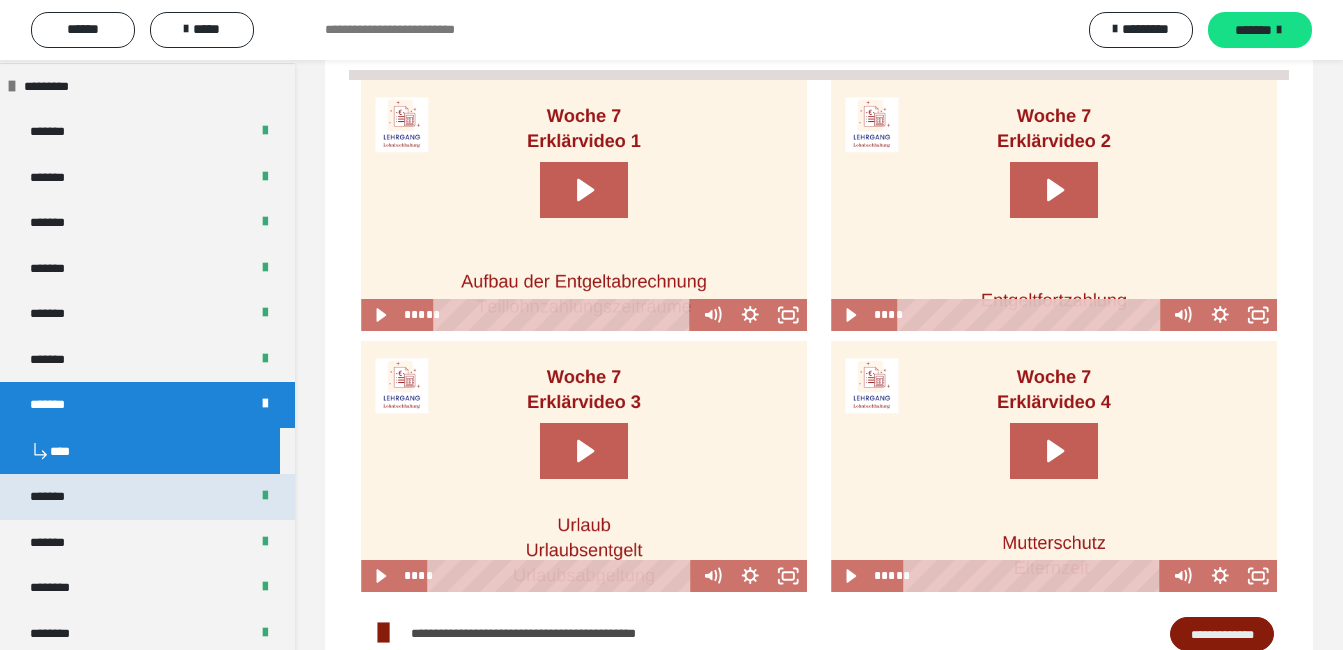 click on "*******" at bounding box center [147, 497] 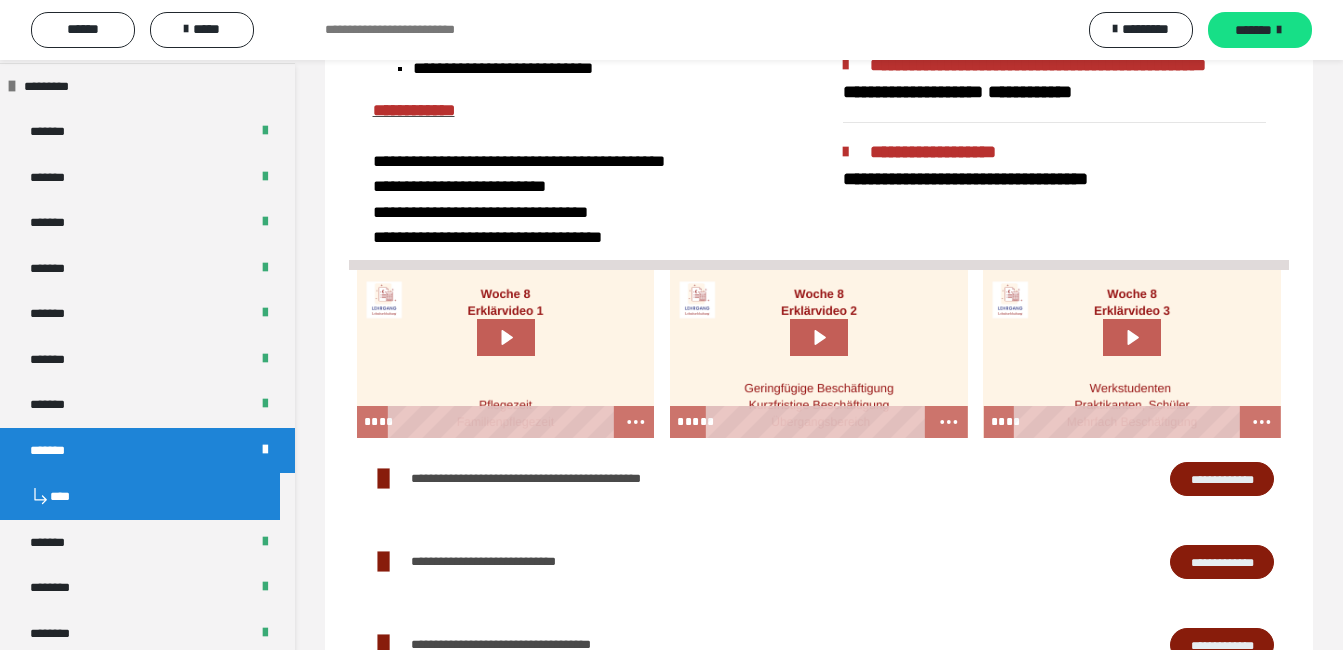 scroll, scrollTop: 600, scrollLeft: 0, axis: vertical 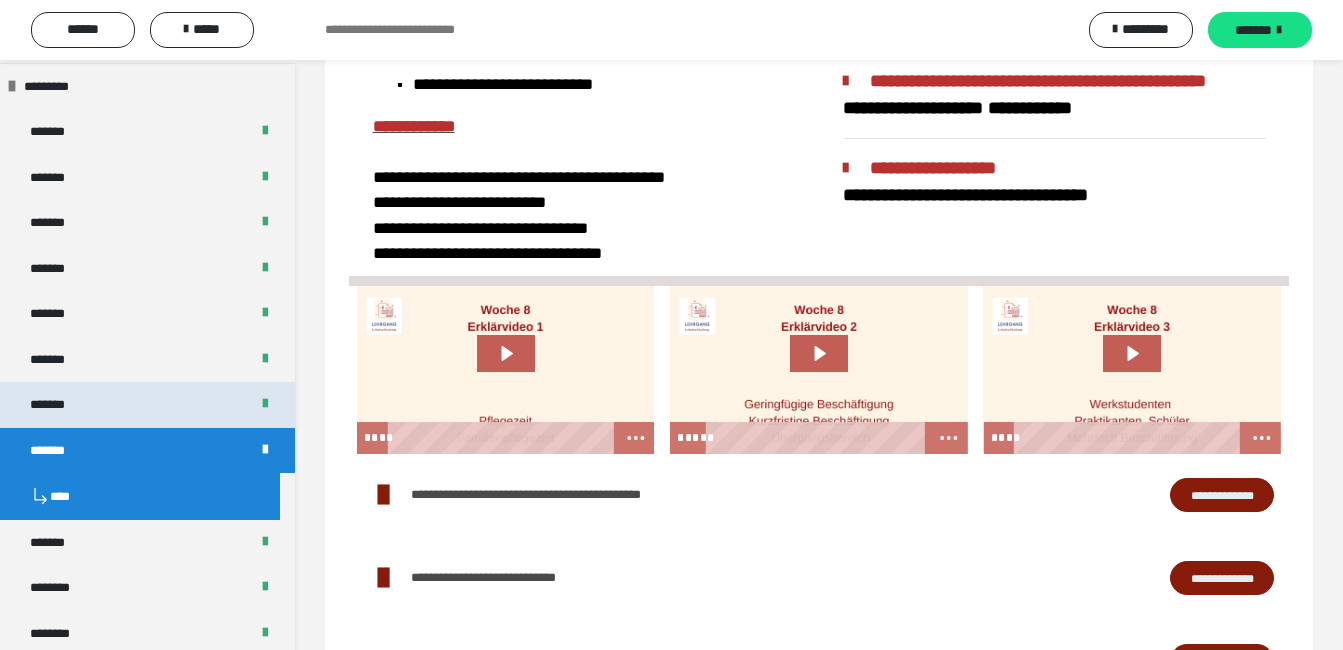 click on "*******" at bounding box center [62, 405] 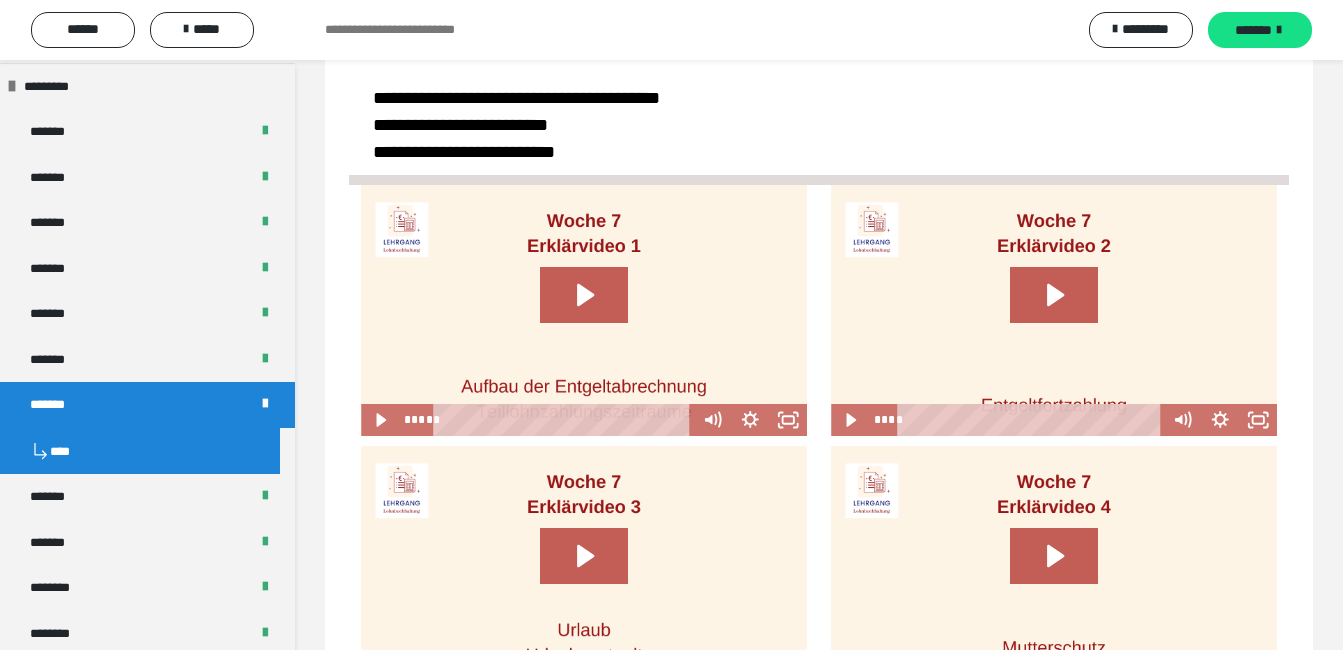 scroll, scrollTop: 727, scrollLeft: 0, axis: vertical 